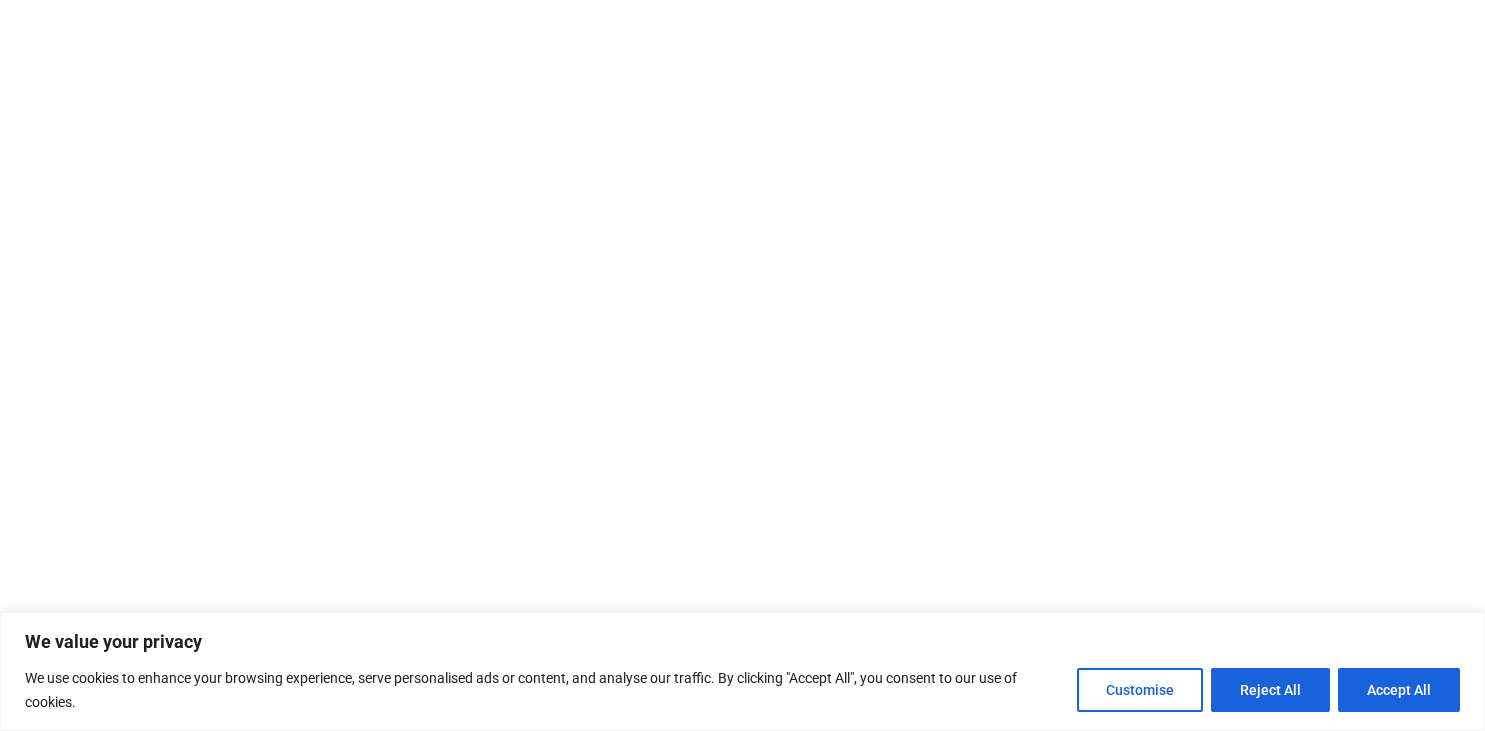 scroll, scrollTop: 0, scrollLeft: 0, axis: both 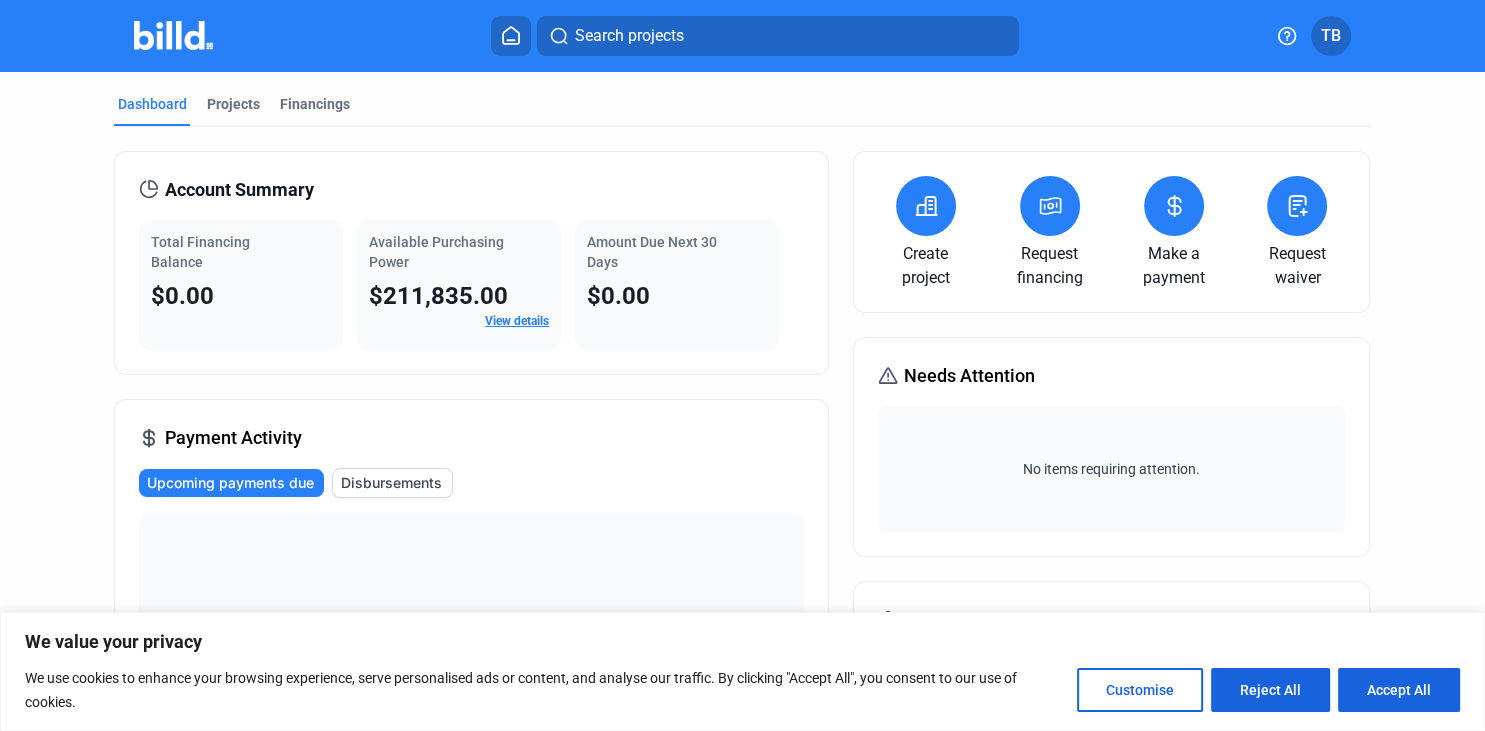 click at bounding box center (926, 206) 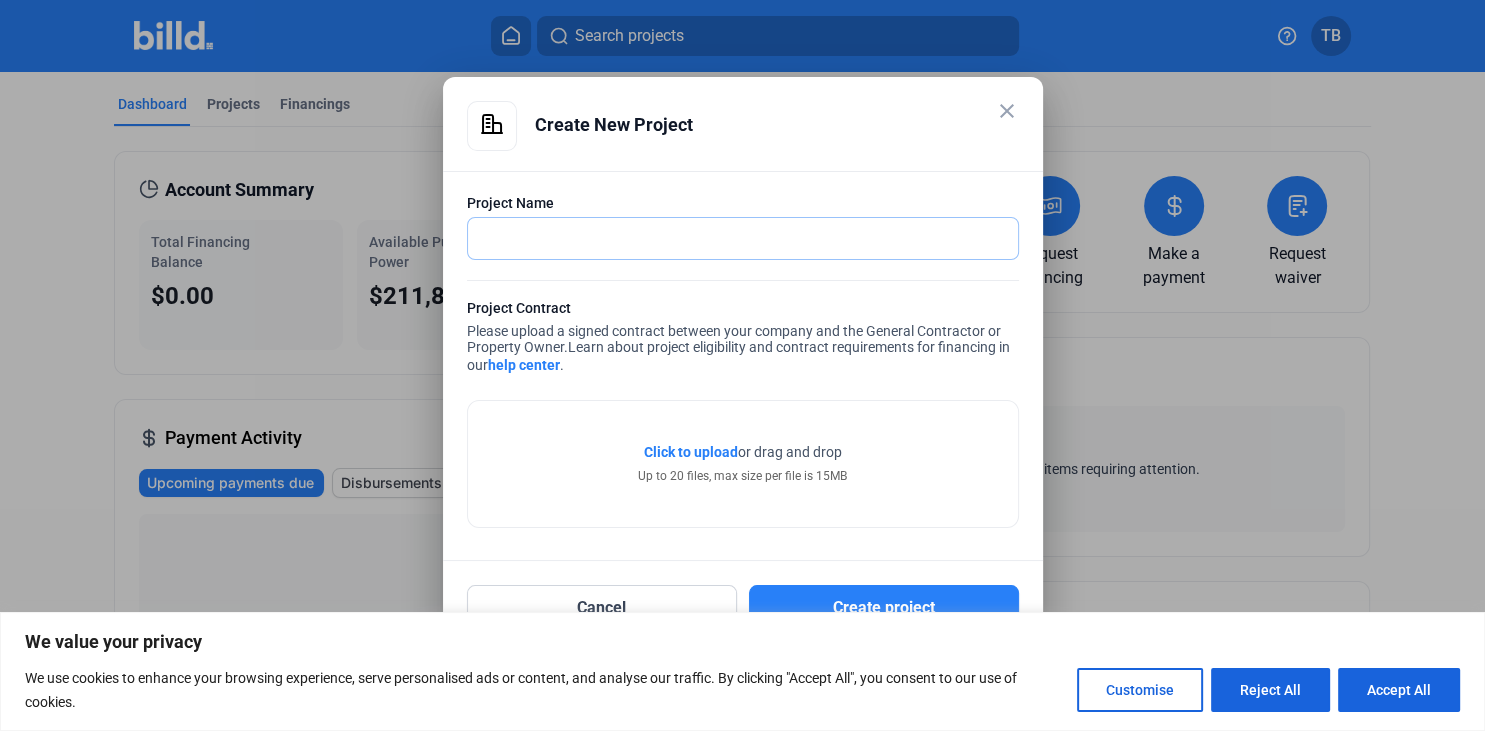 click at bounding box center [732, 238] 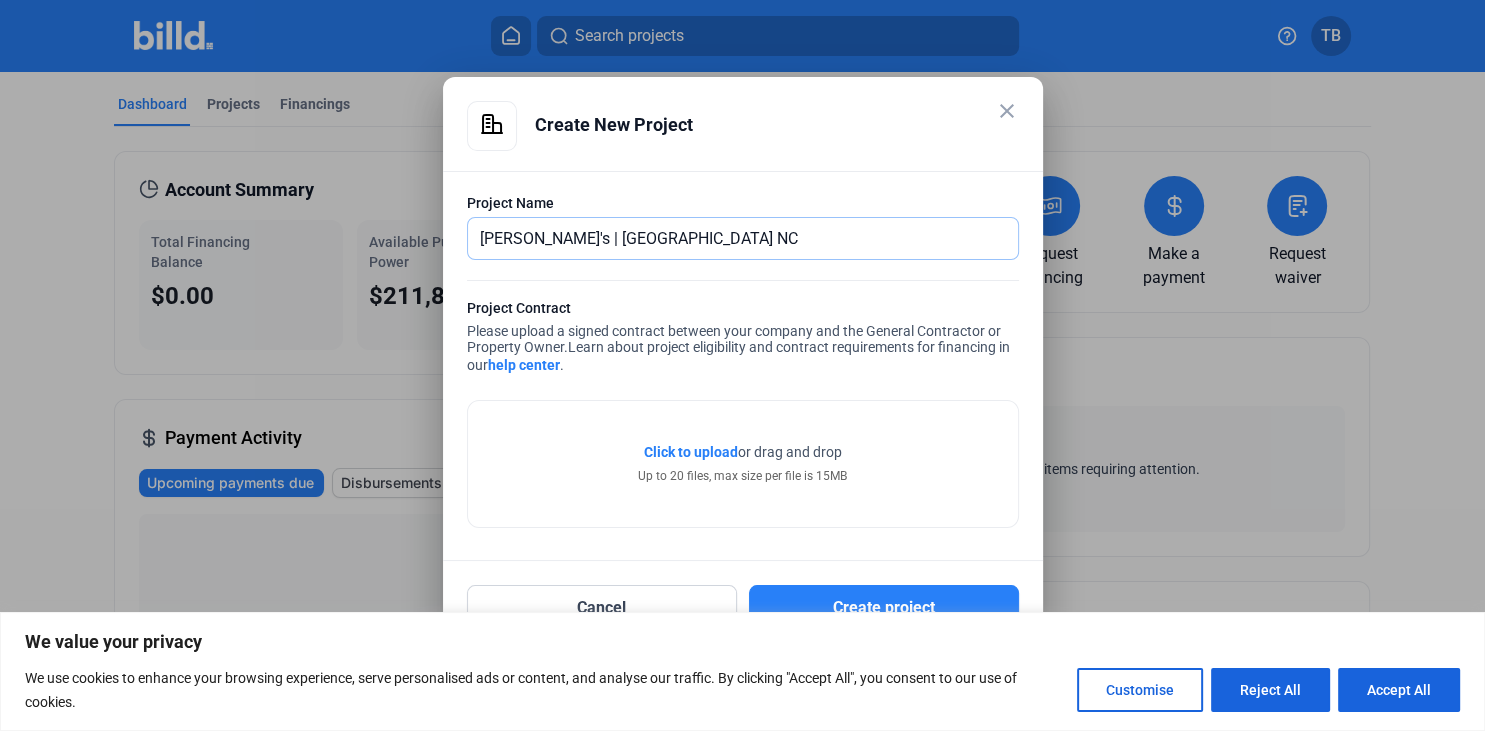 type on "[PERSON_NAME]'s | [GEOGRAPHIC_DATA] NC" 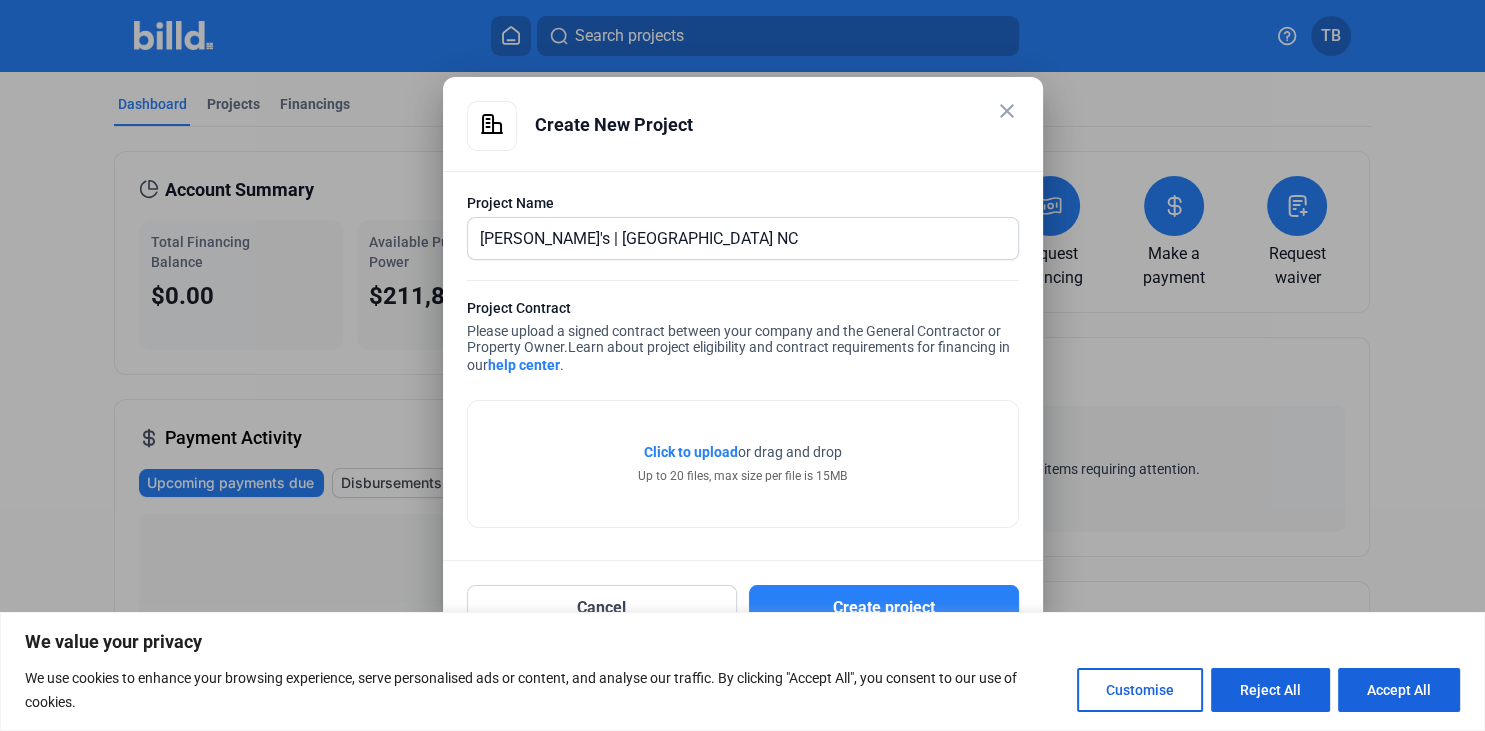 click on "Click to upload" 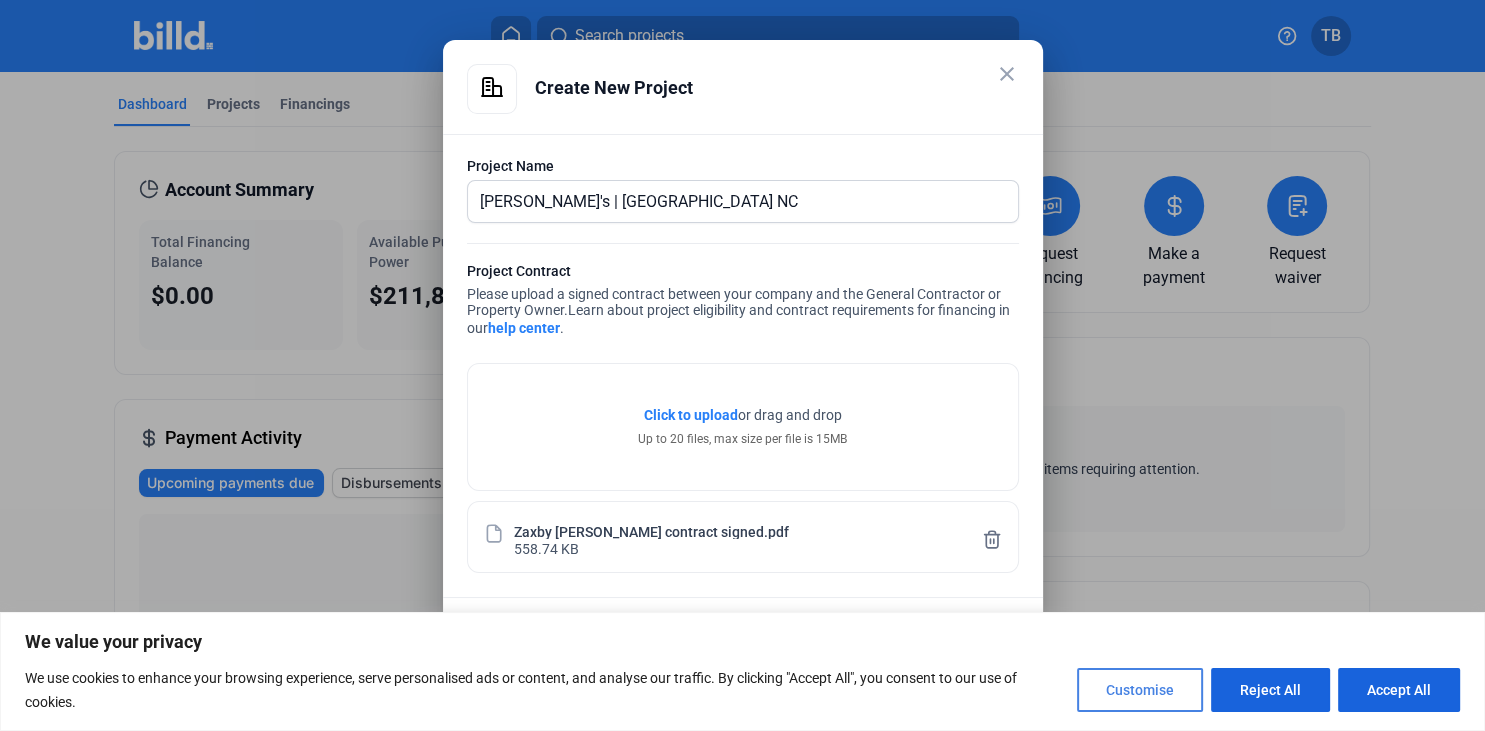 click on "Customise" at bounding box center [1140, 690] 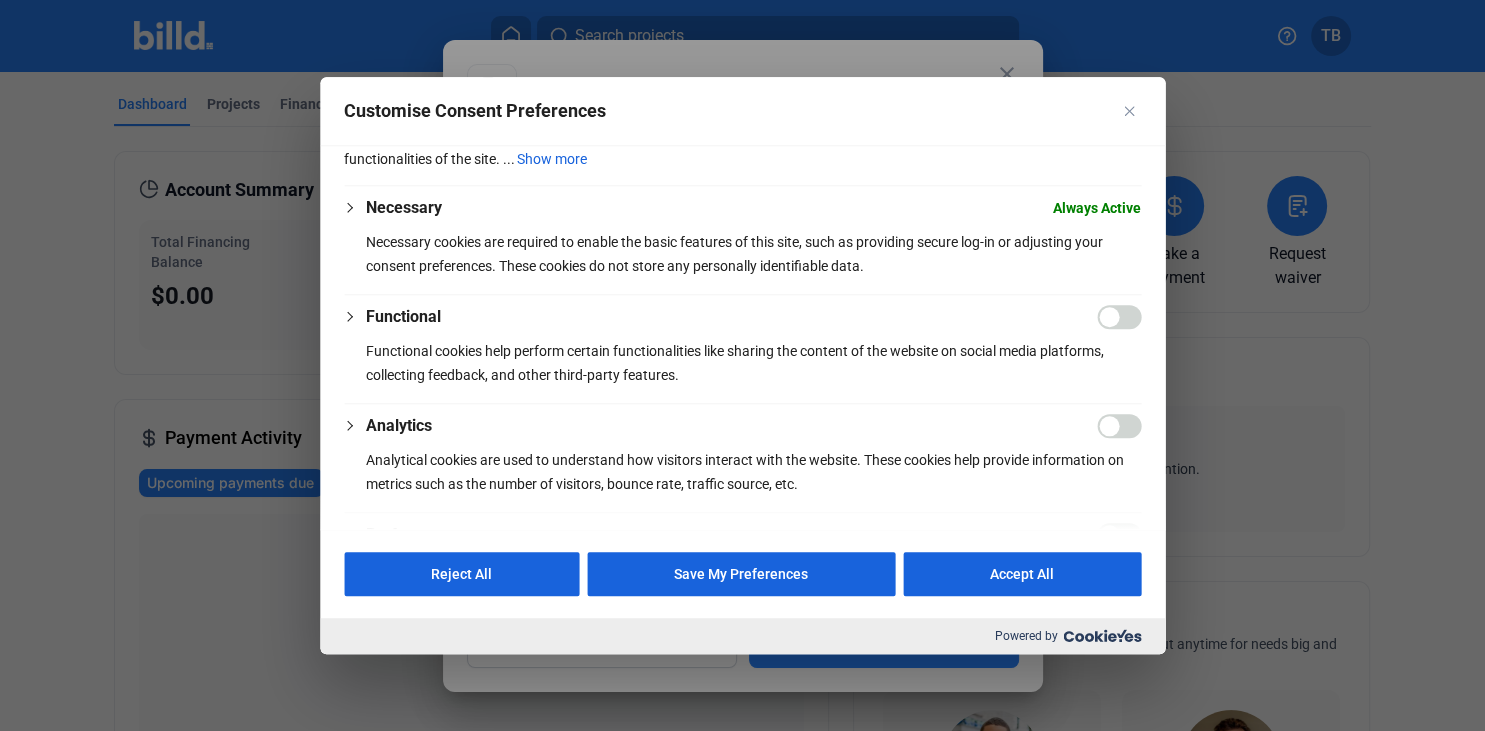scroll, scrollTop: 115, scrollLeft: 0, axis: vertical 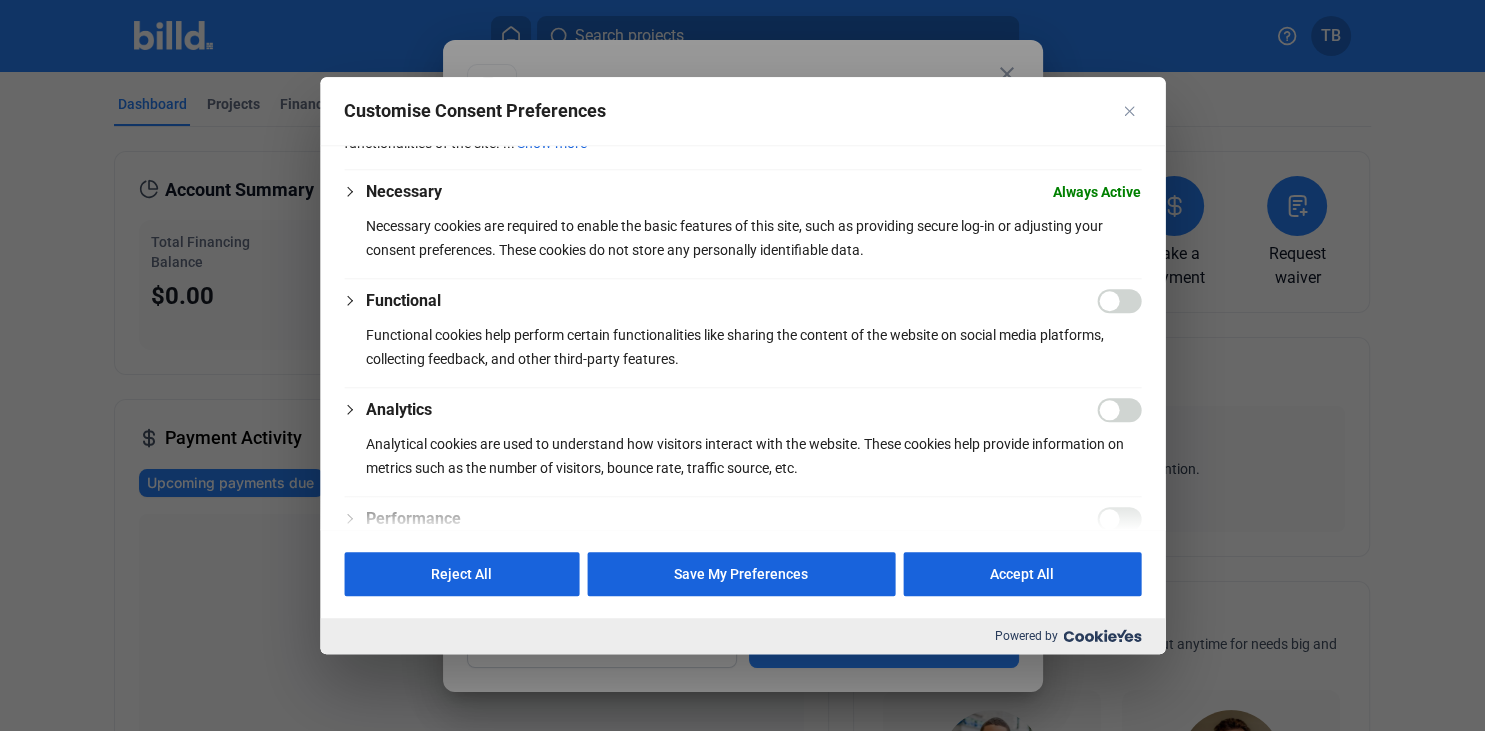 click at bounding box center (1119, 301) 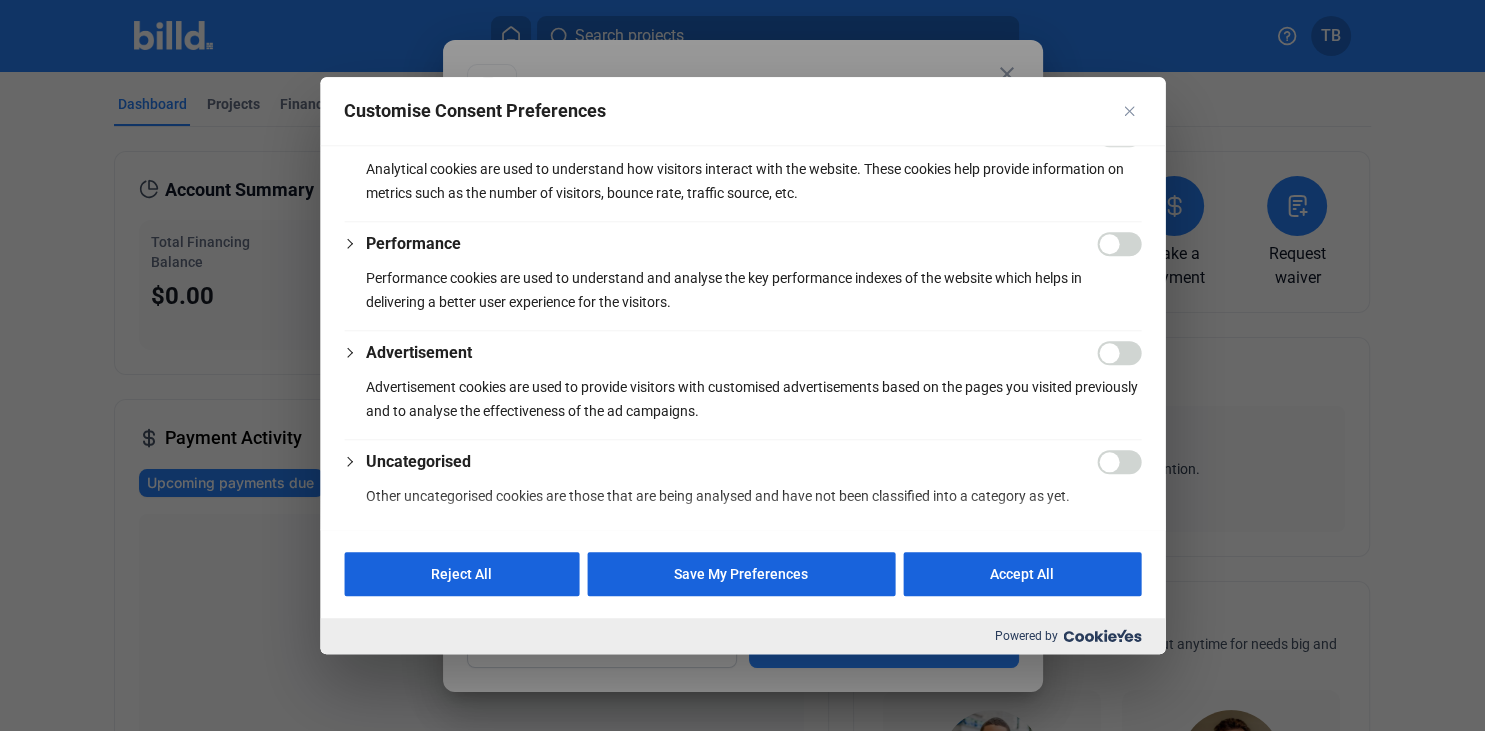 scroll, scrollTop: 391, scrollLeft: 0, axis: vertical 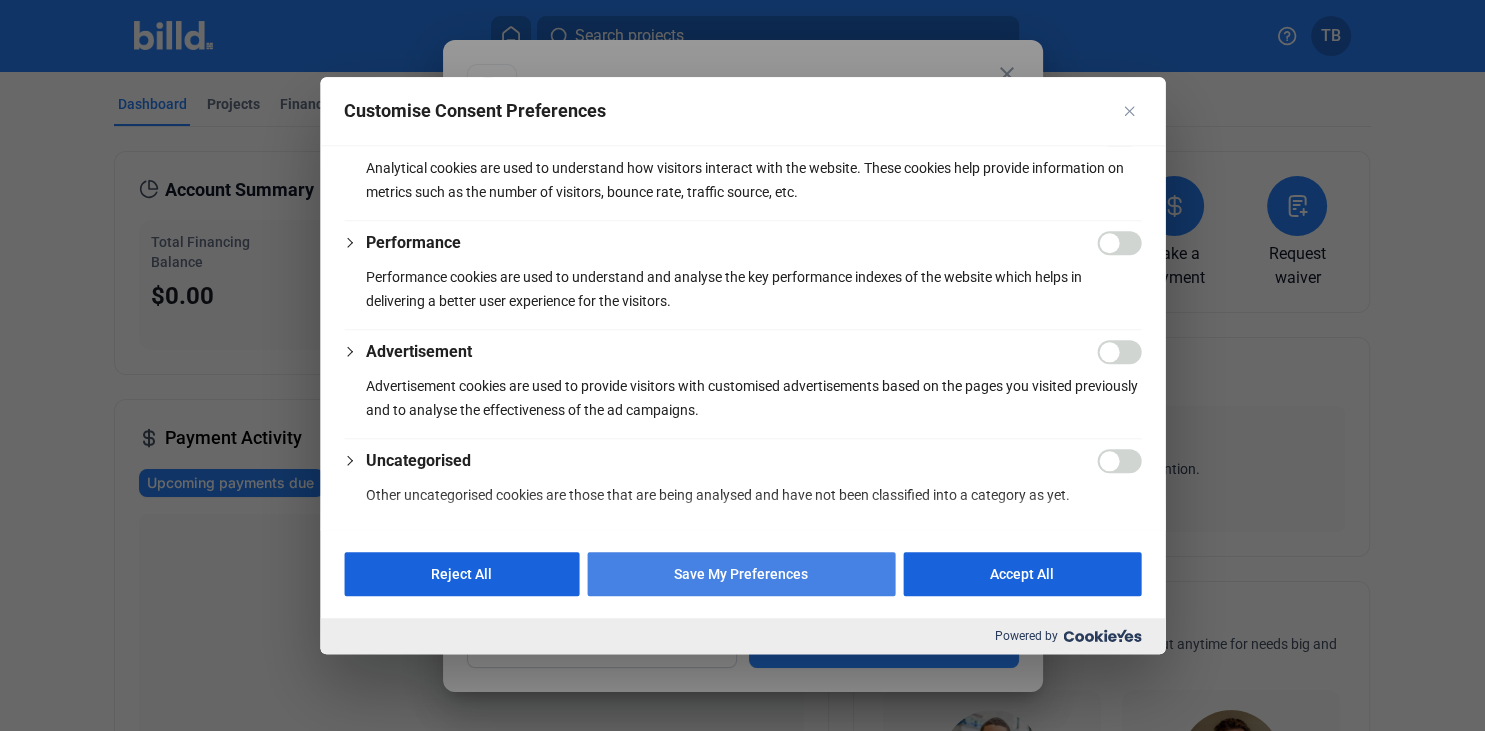 click on "Save My Preferences" at bounding box center (741, 574) 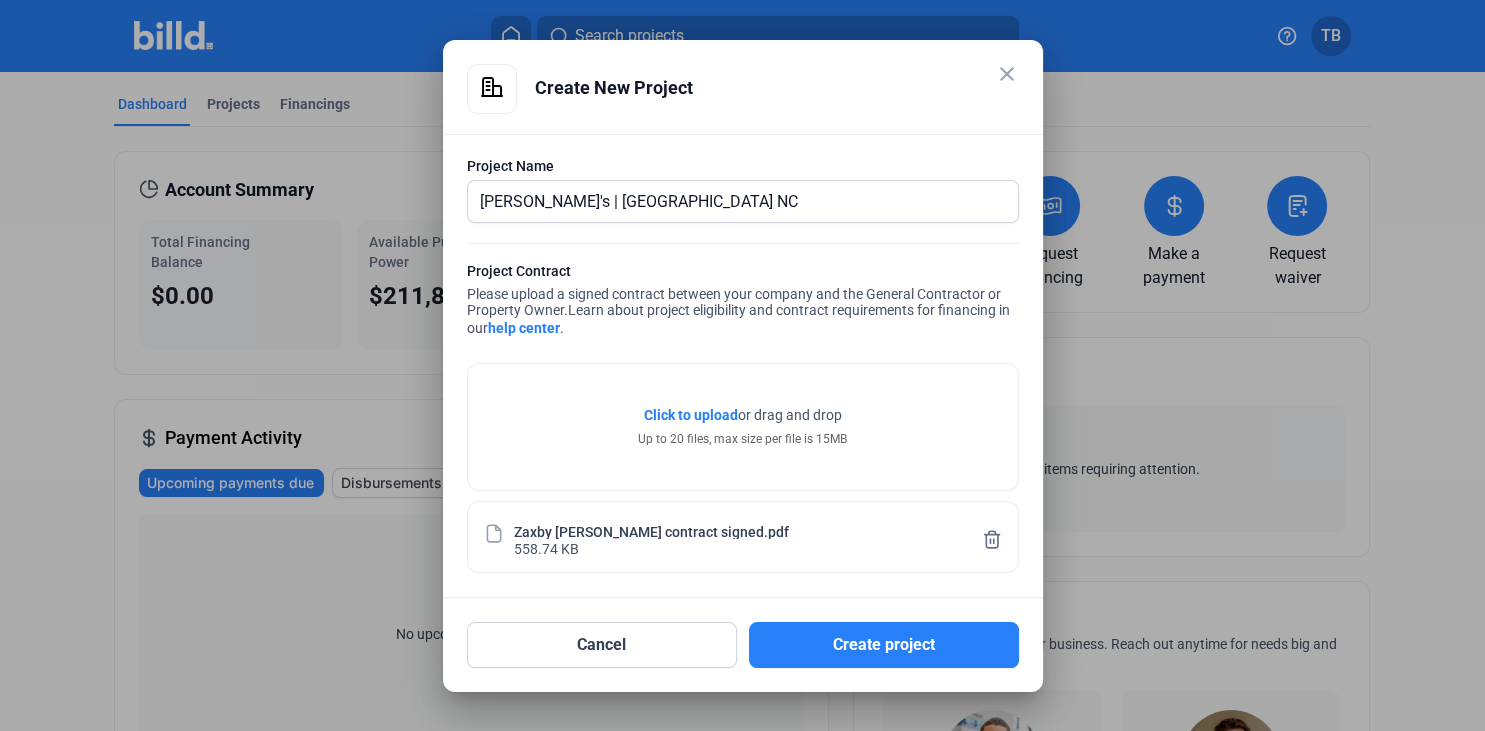 scroll, scrollTop: 391, scrollLeft: 0, axis: vertical 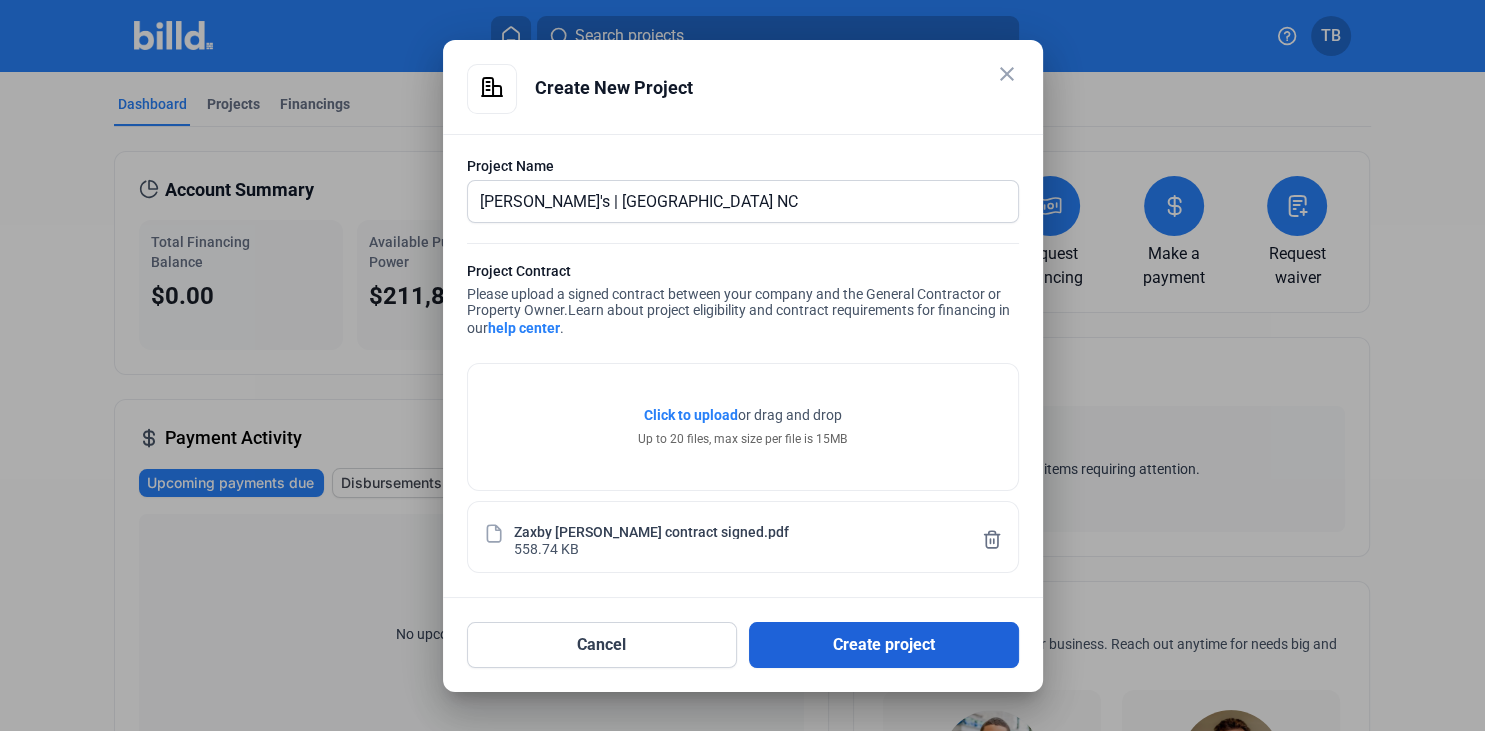 click on "Create project" at bounding box center [884, 645] 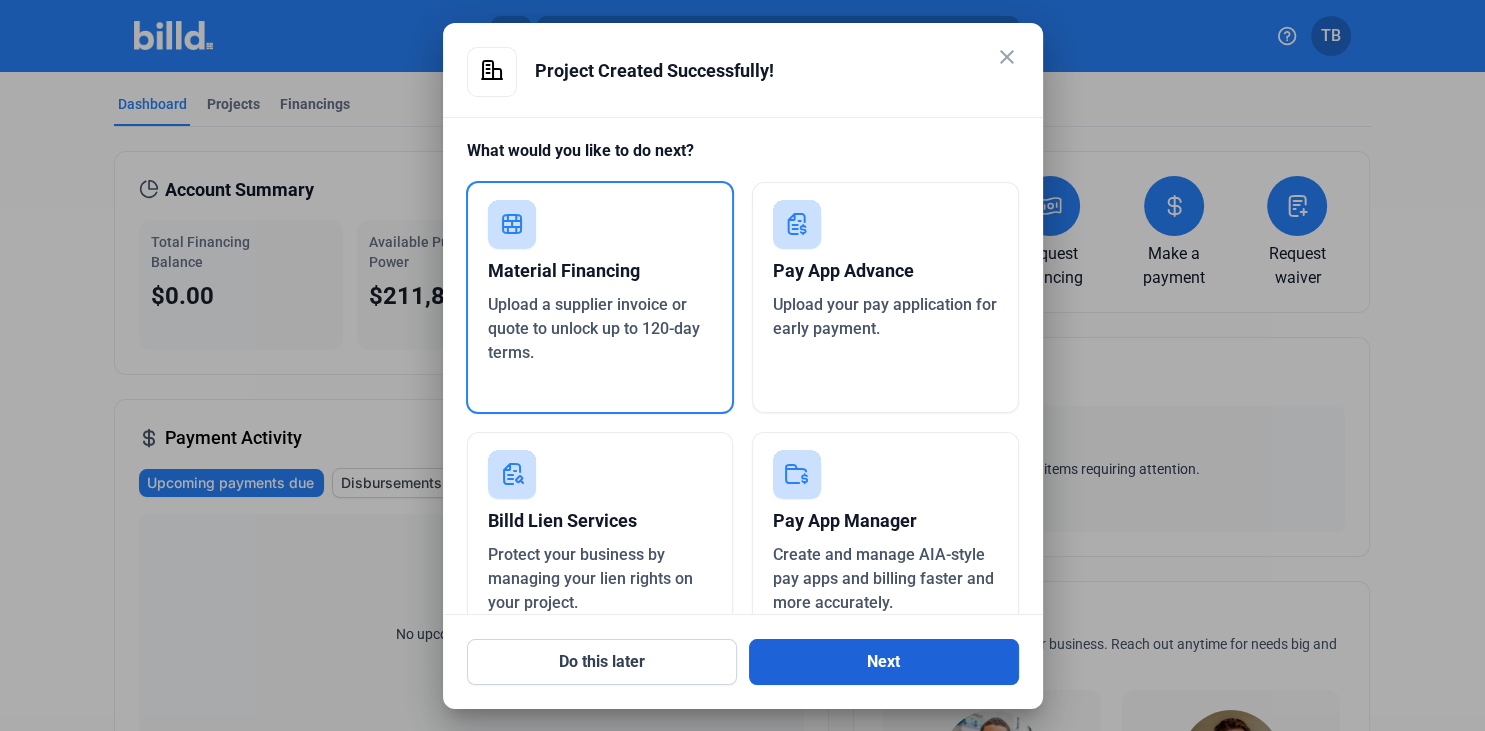 click on "Next" at bounding box center (884, 662) 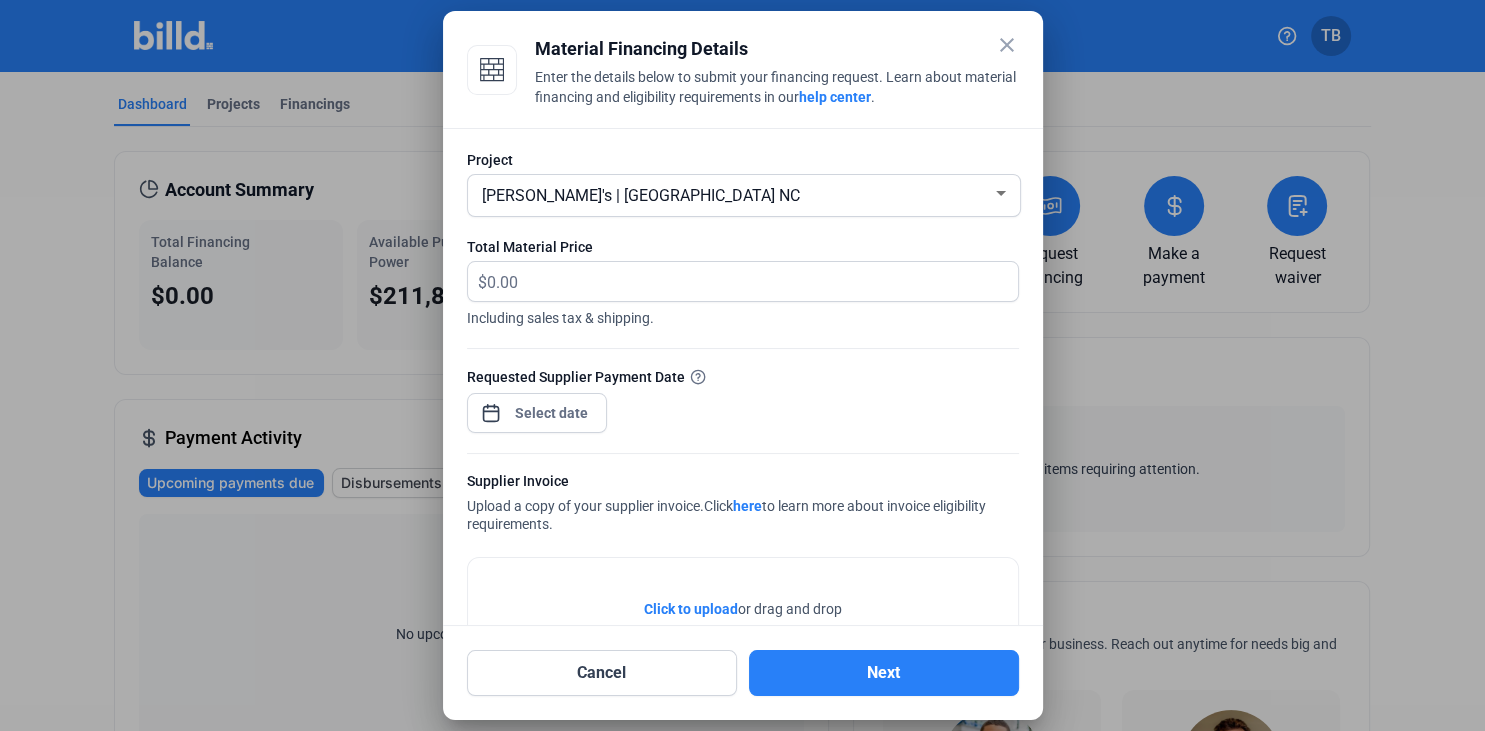 click at bounding box center (742, 365) 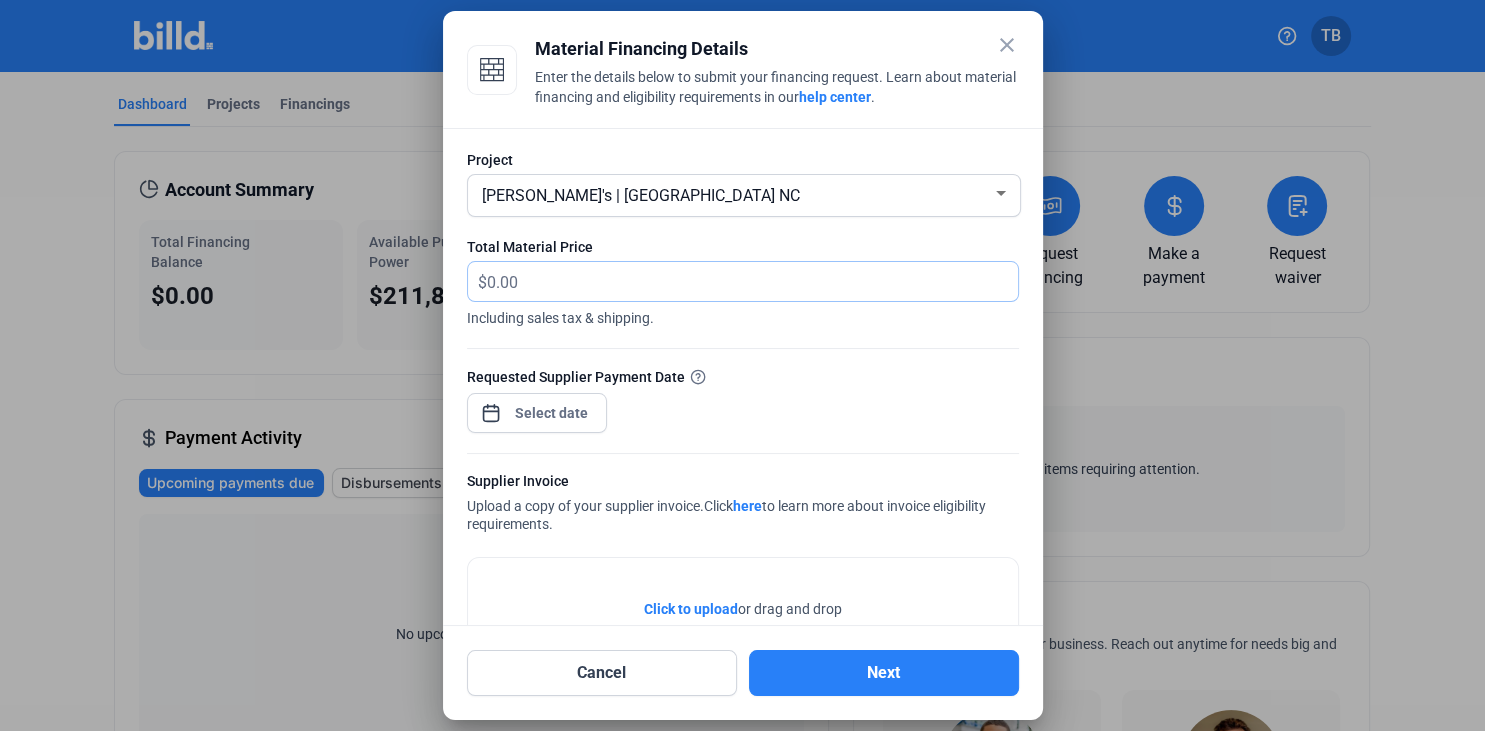 click at bounding box center (752, 281) 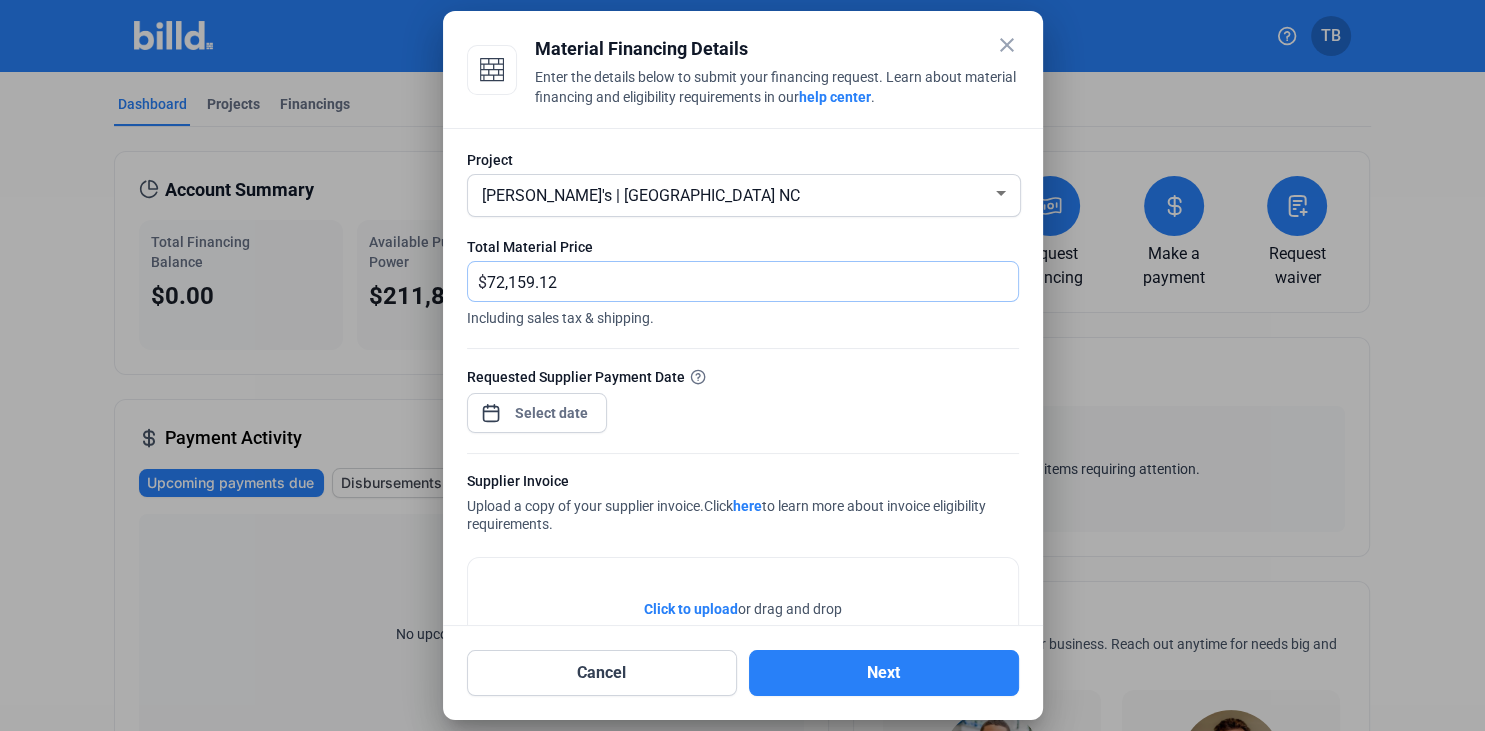 type on "72,159.12" 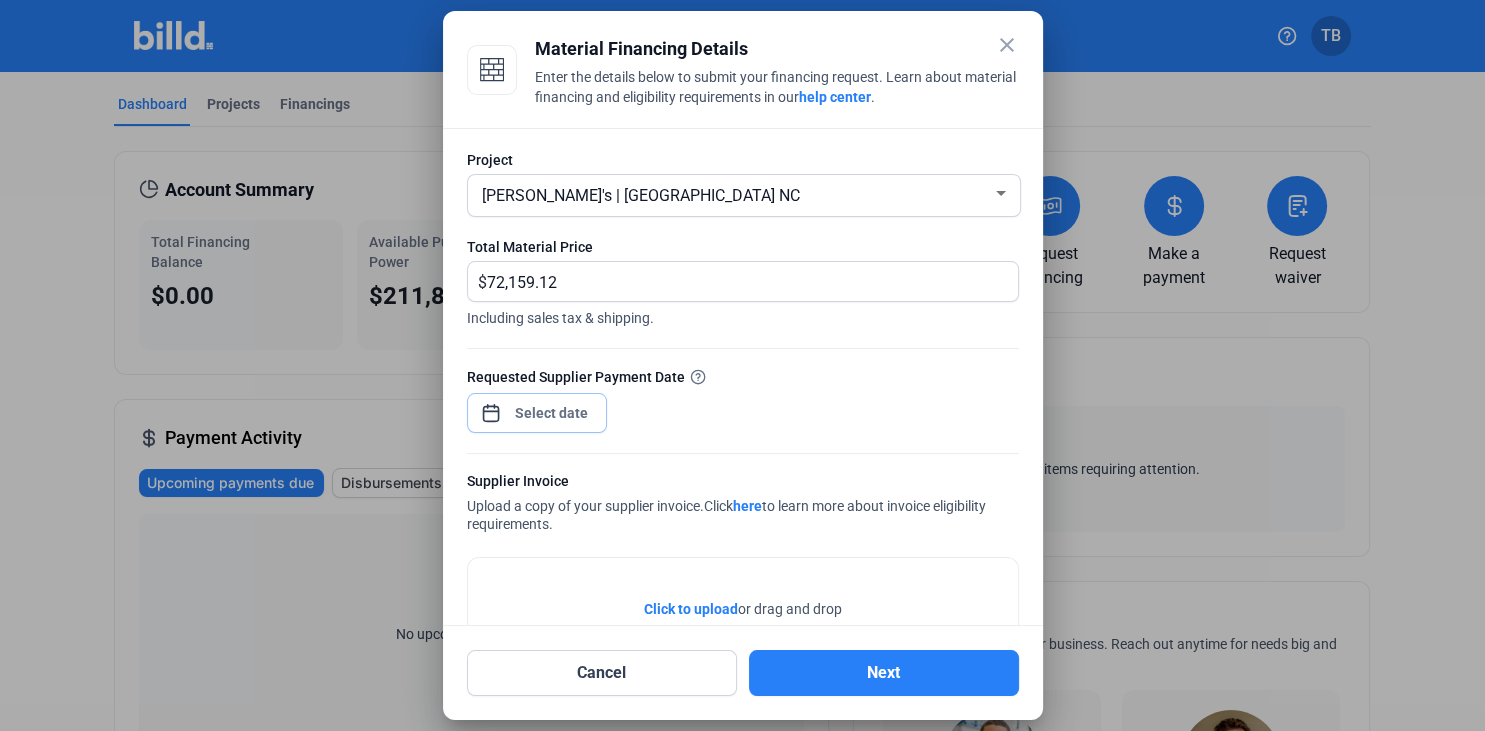 click at bounding box center (552, 413) 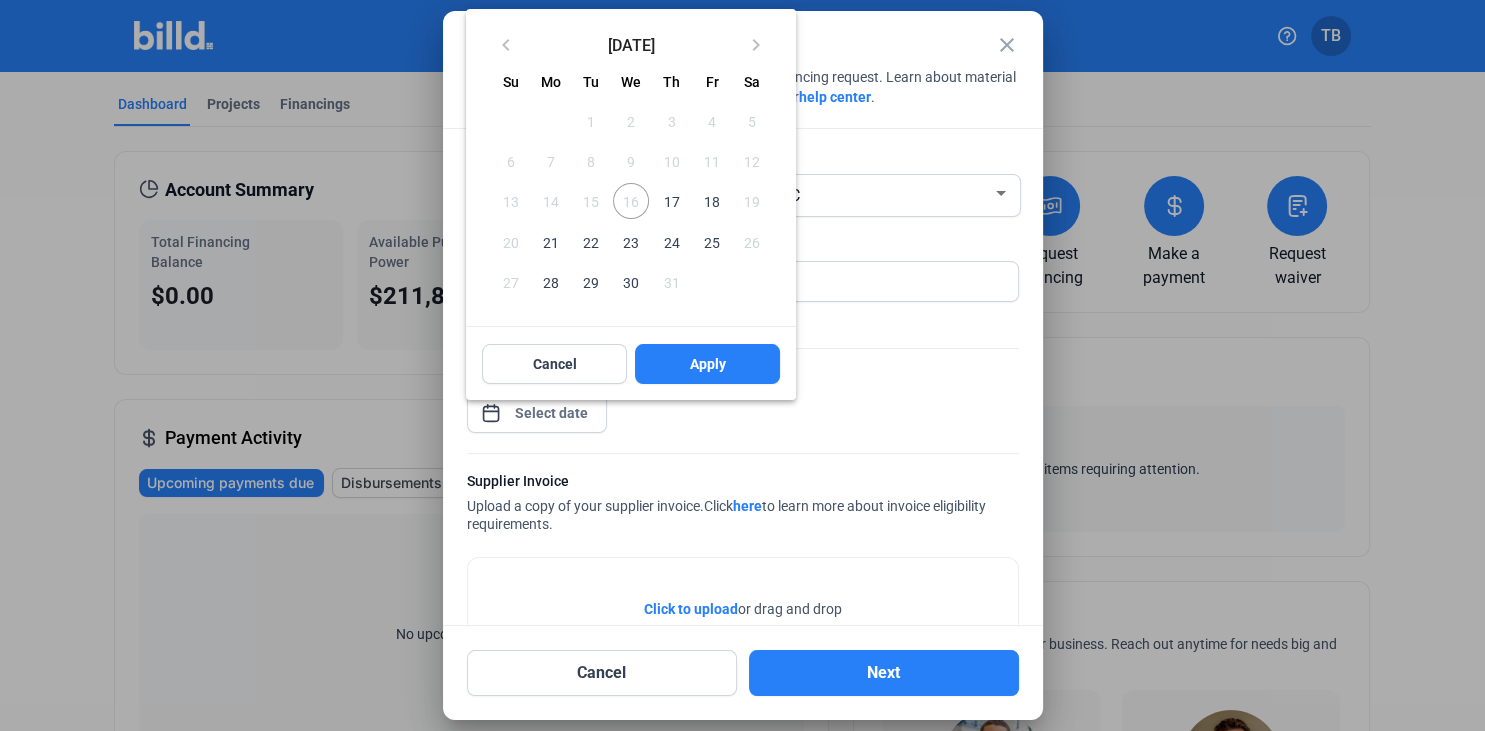 click at bounding box center (742, 365) 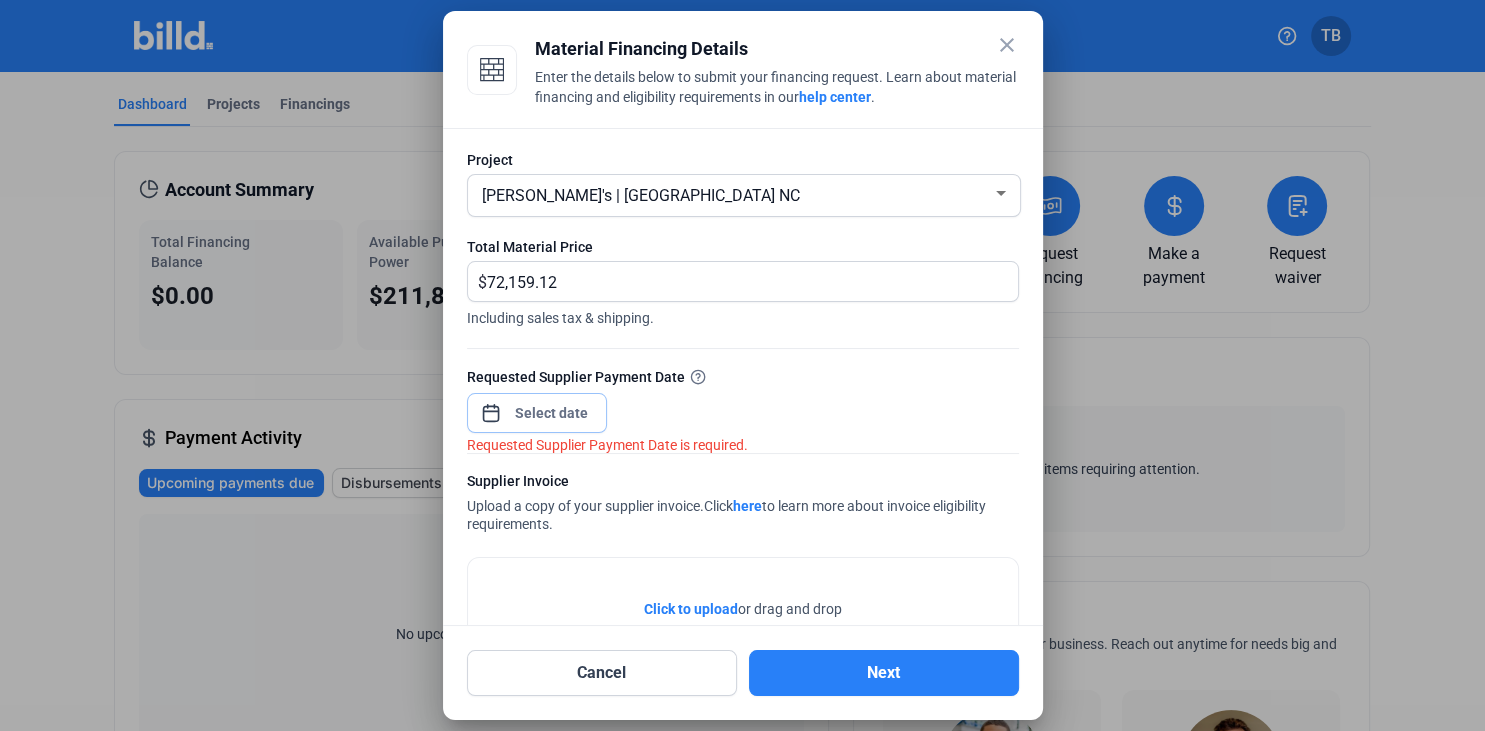 click at bounding box center [552, 413] 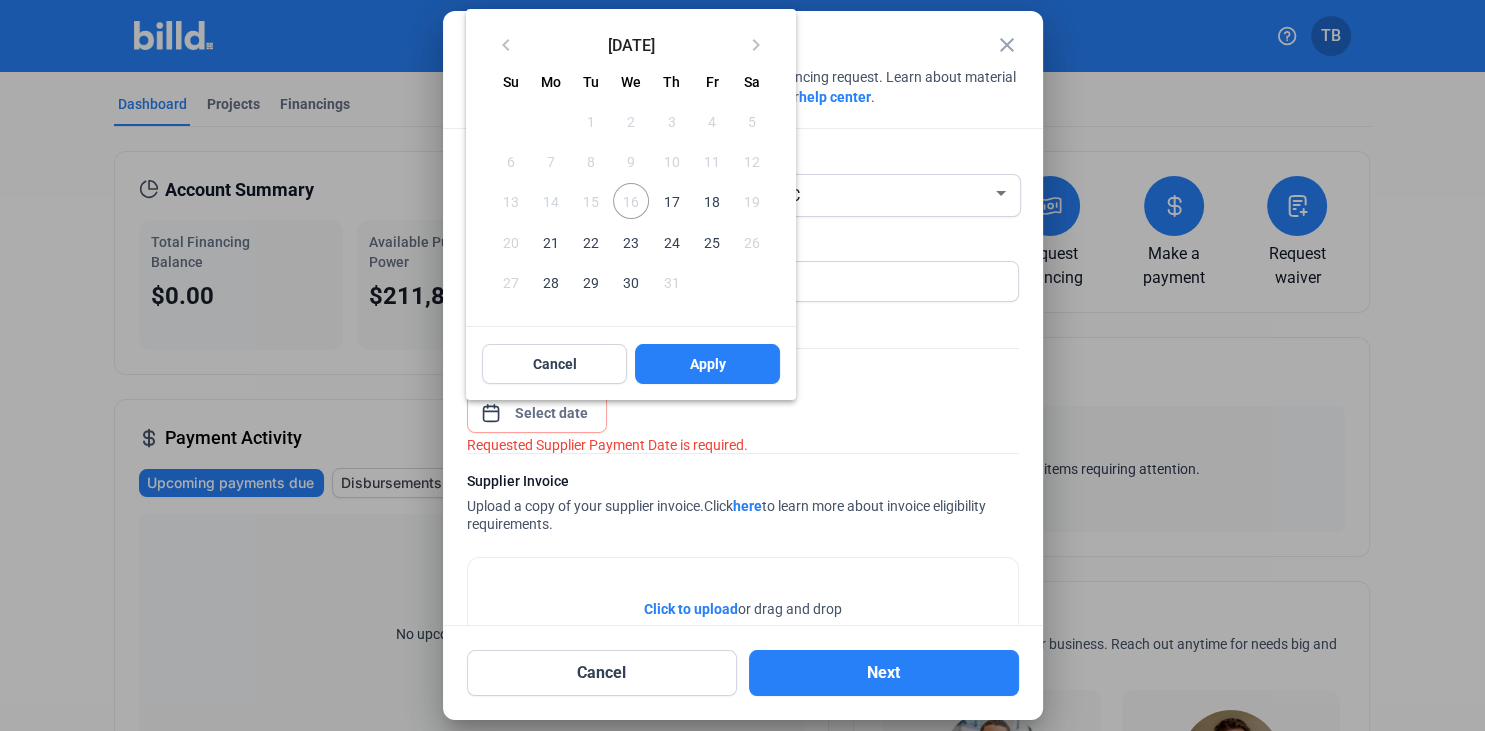 click on "31" at bounding box center [672, 282] 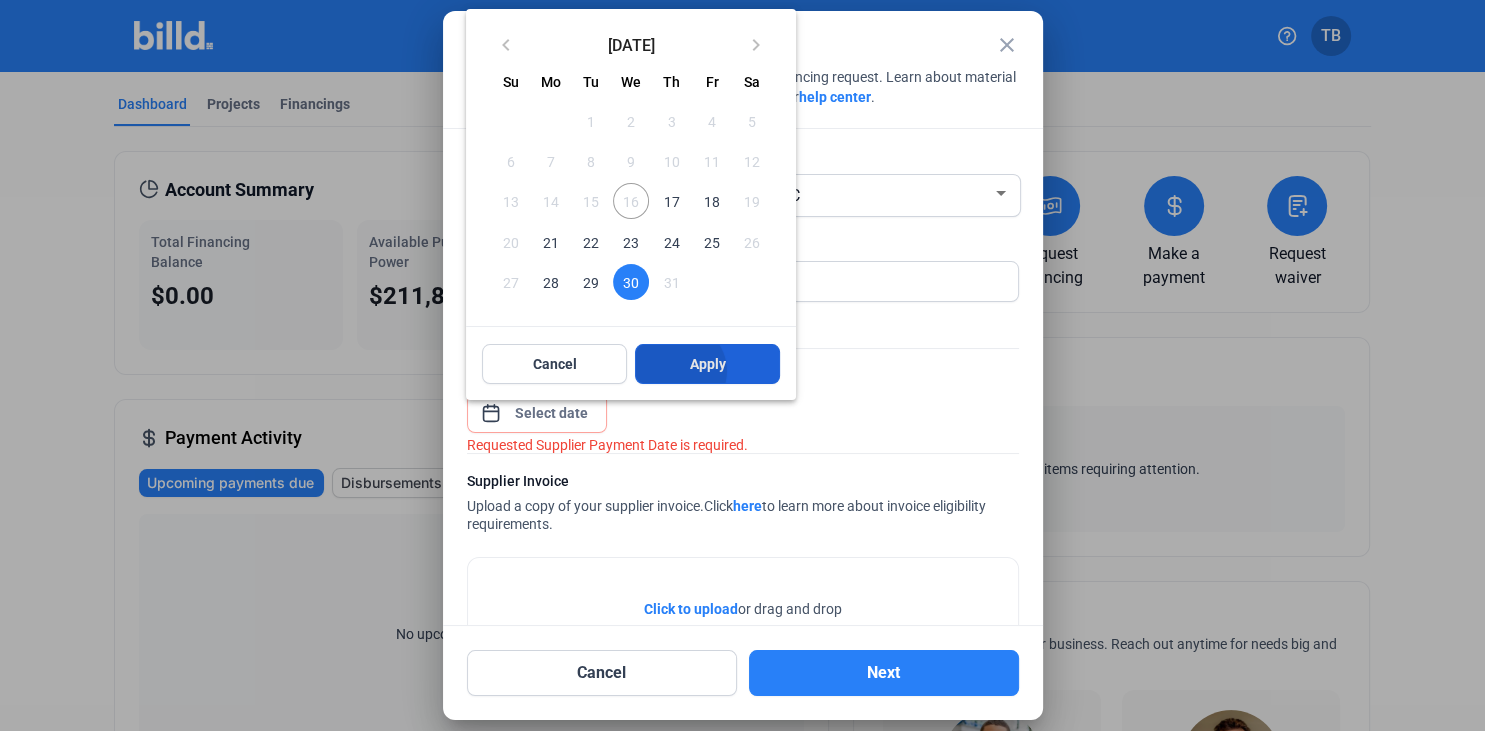 click on "Apply" at bounding box center [708, 364] 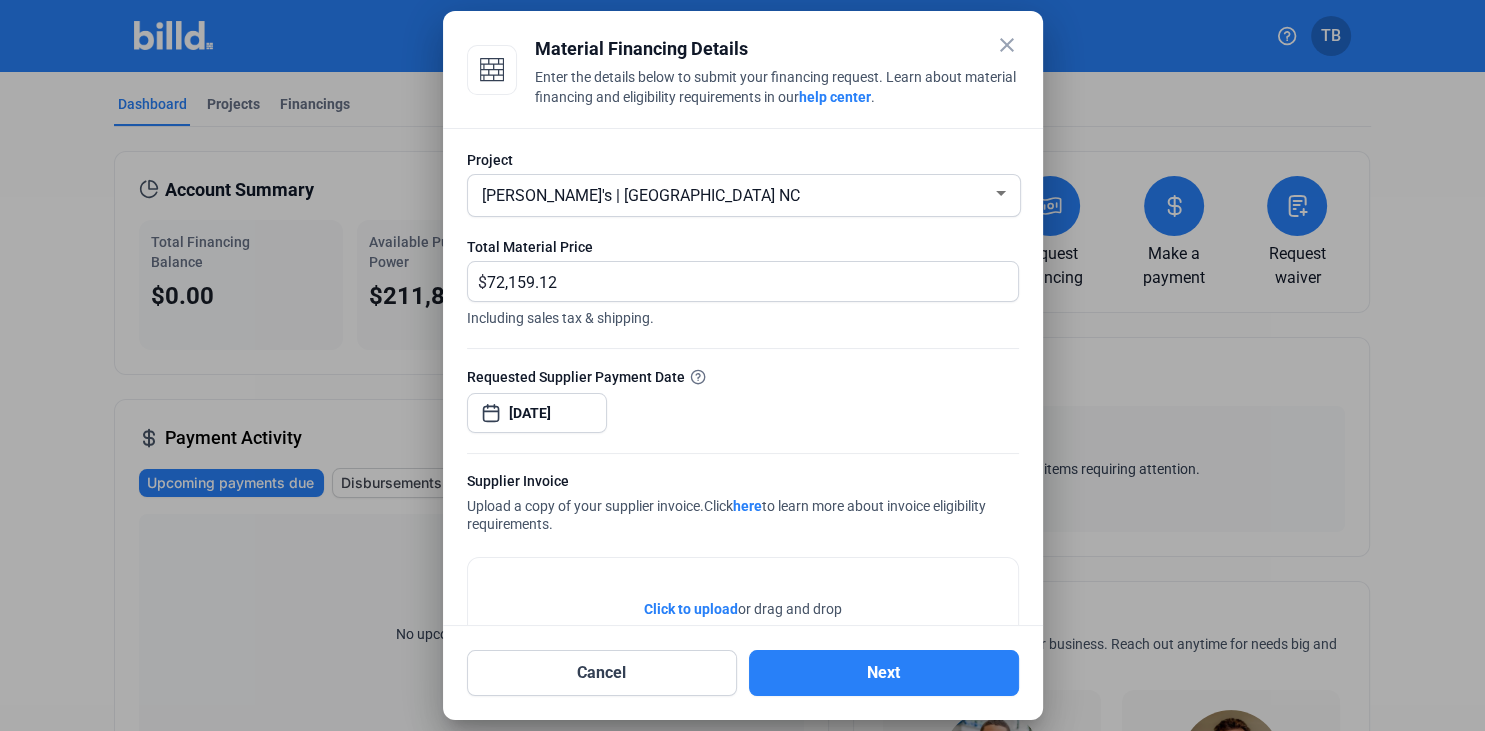 click on "Click to upload" 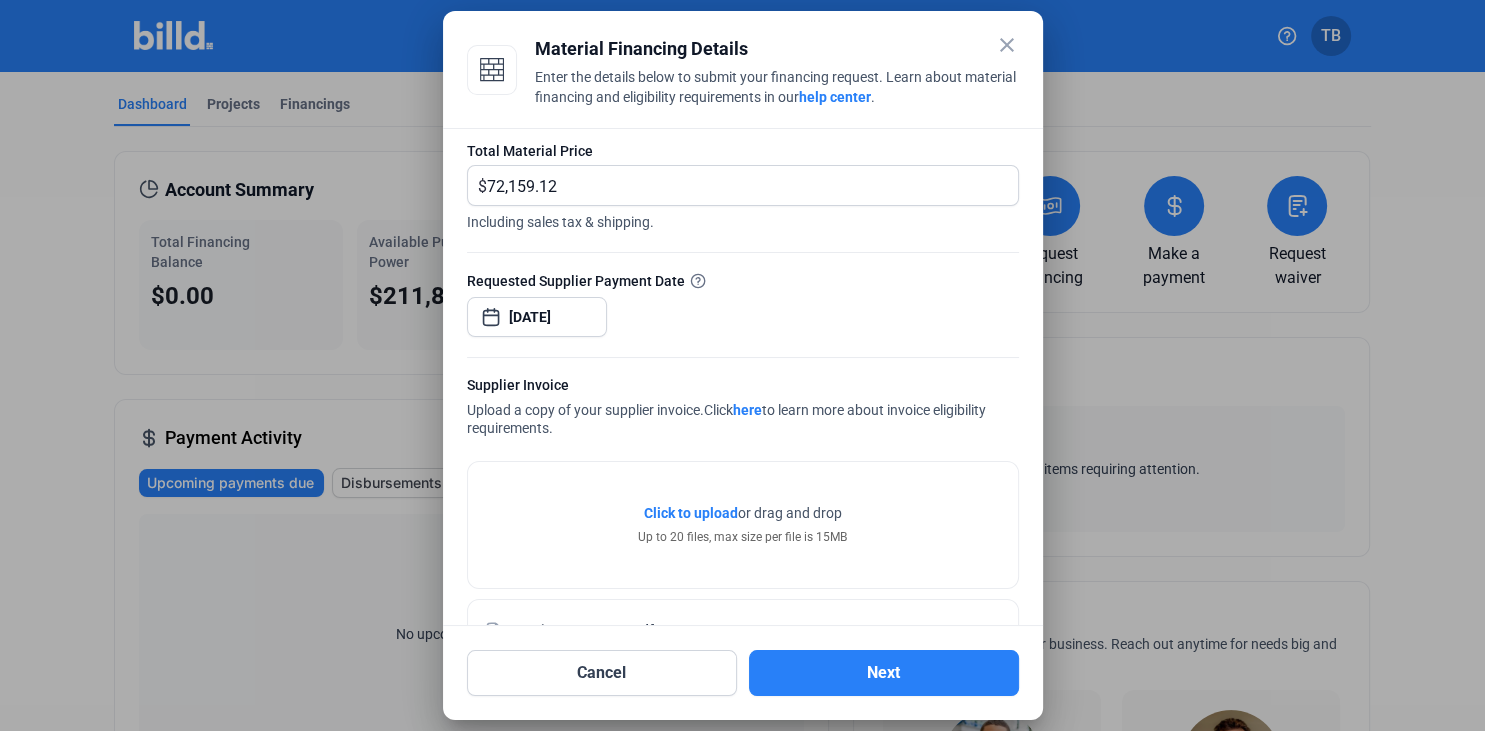 scroll, scrollTop: 165, scrollLeft: 0, axis: vertical 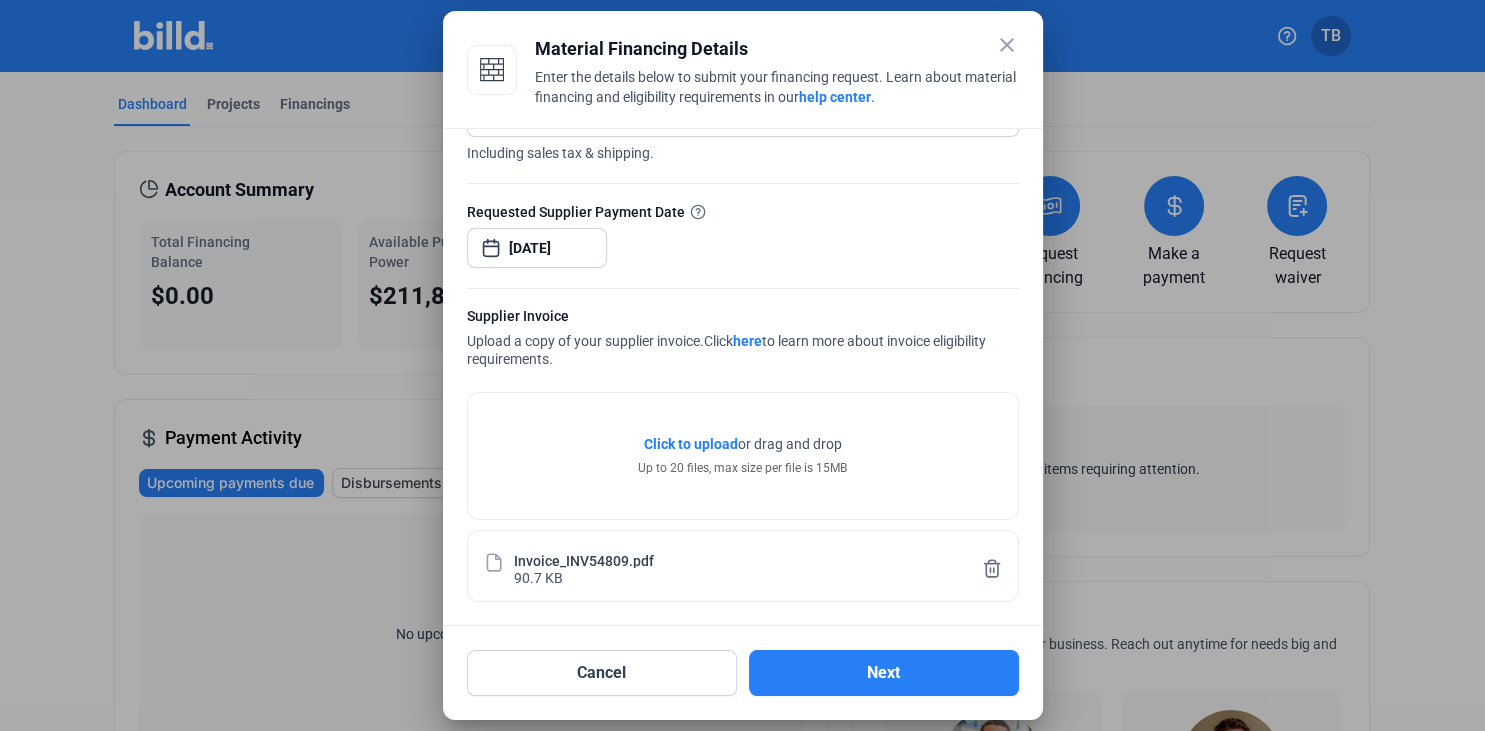 click on "Click to upload" 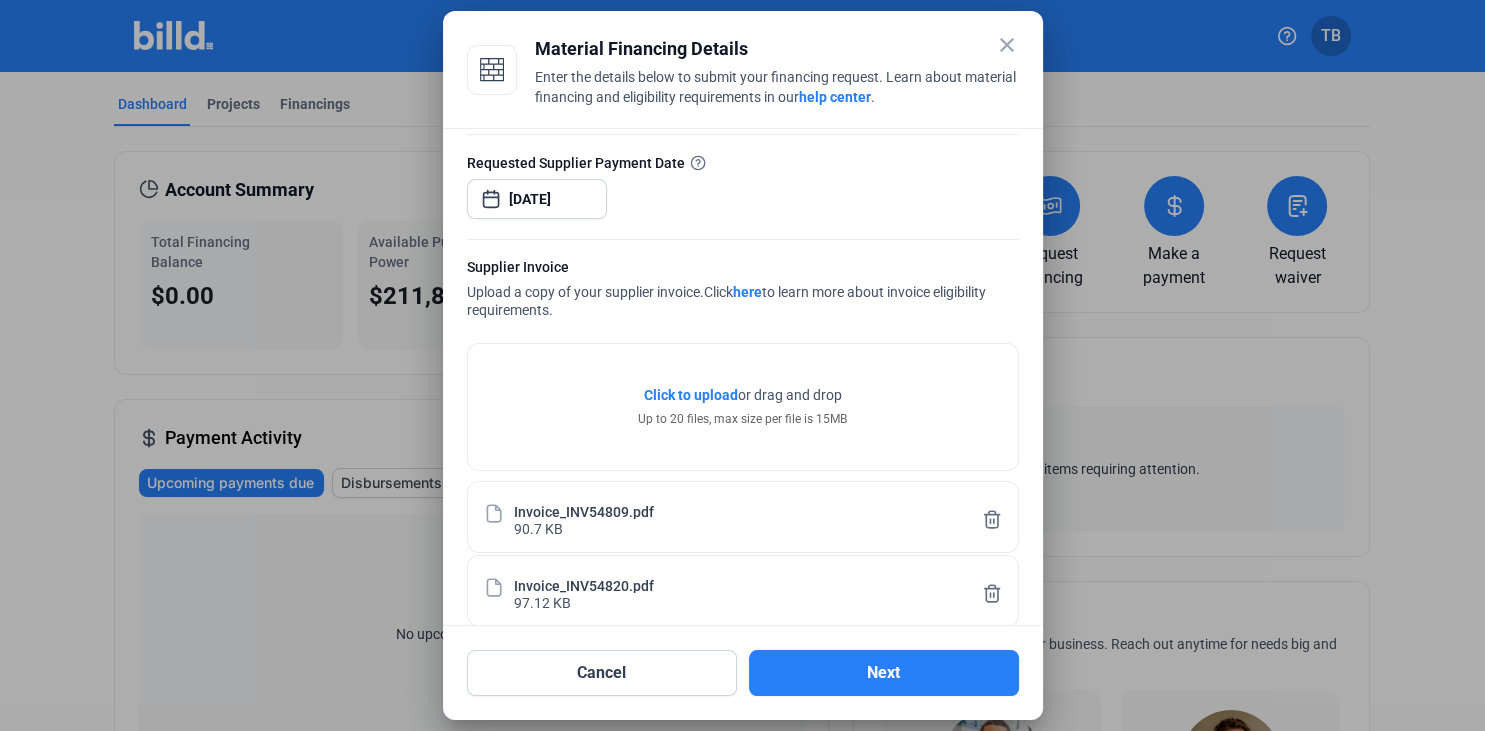 scroll, scrollTop: 238, scrollLeft: 0, axis: vertical 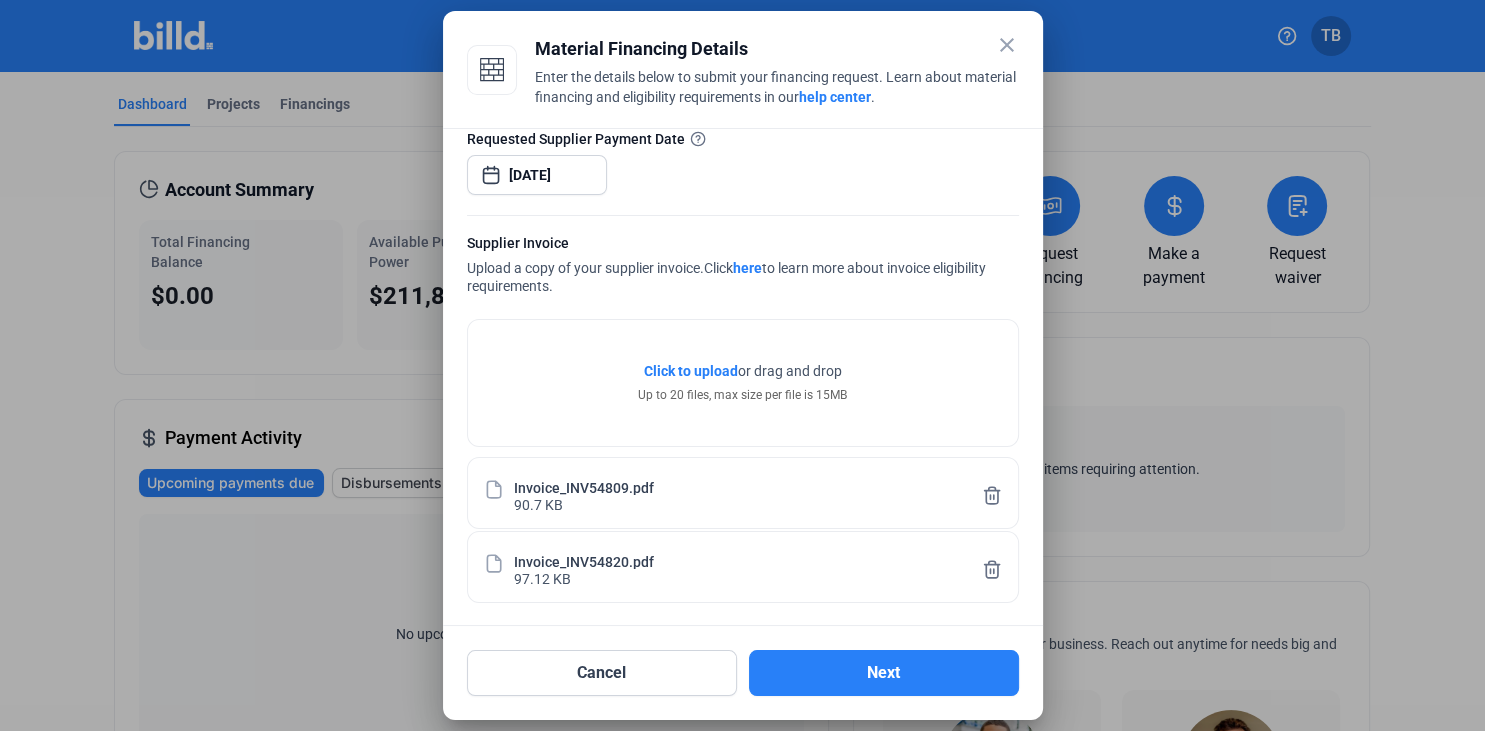 click on "Click to upload" 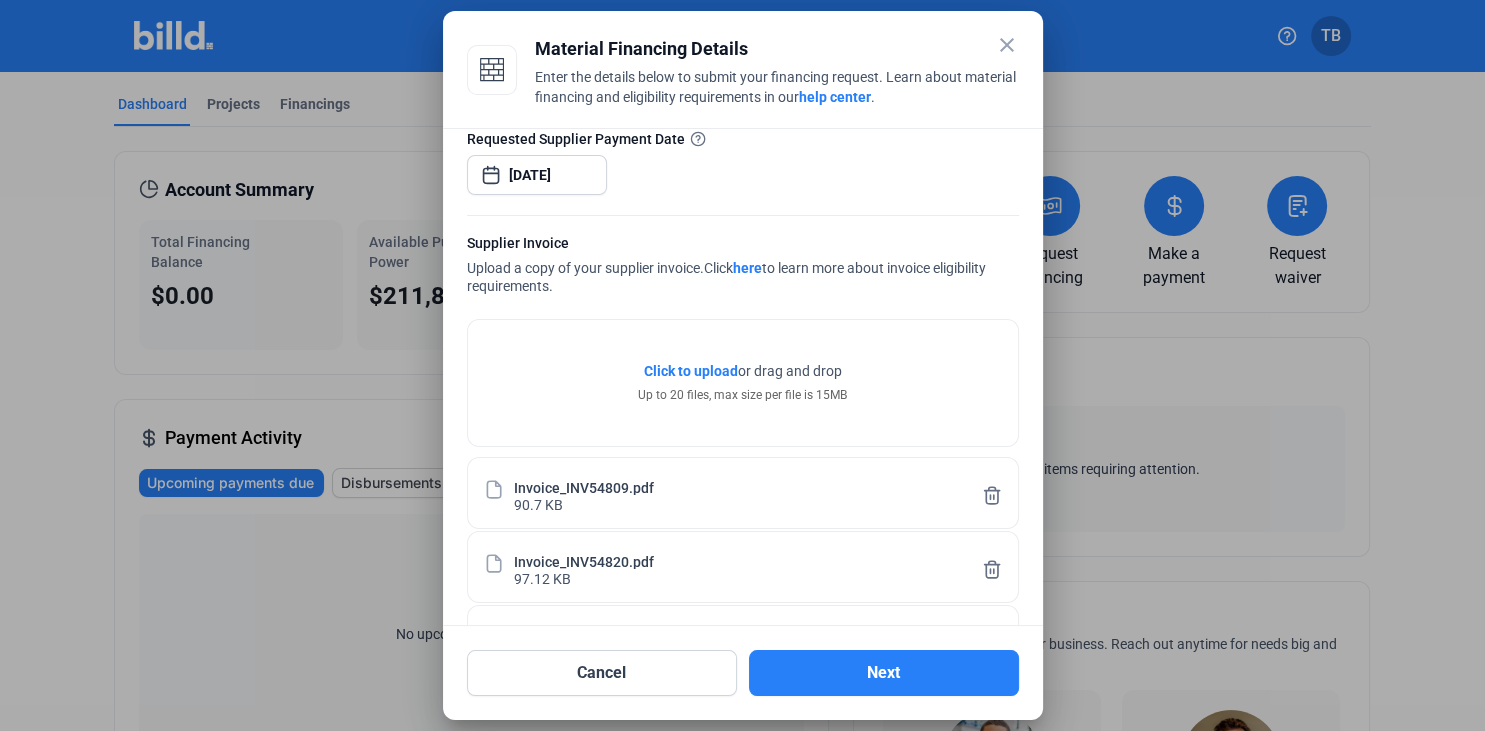 click on "Click to upload" 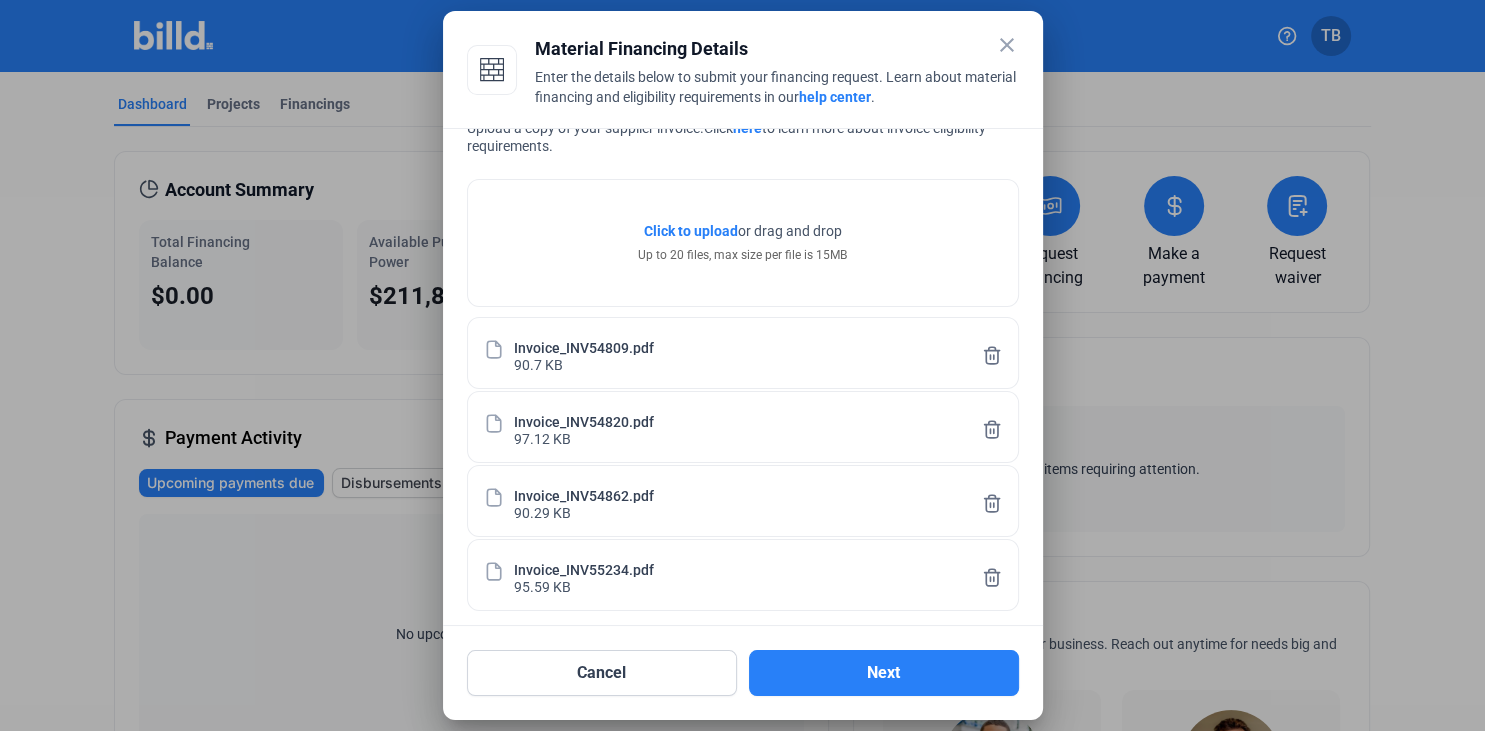 scroll, scrollTop: 386, scrollLeft: 0, axis: vertical 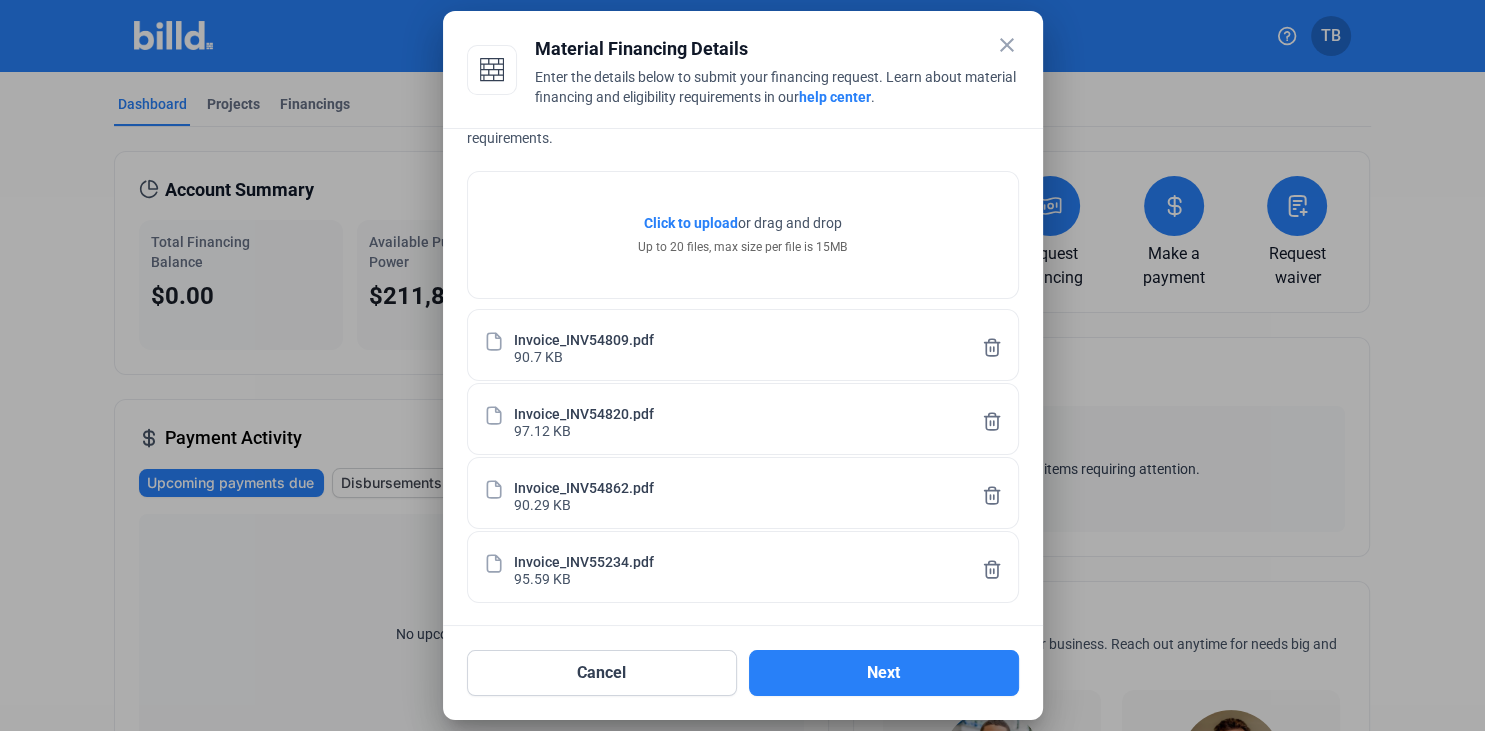 click on "Click to upload" 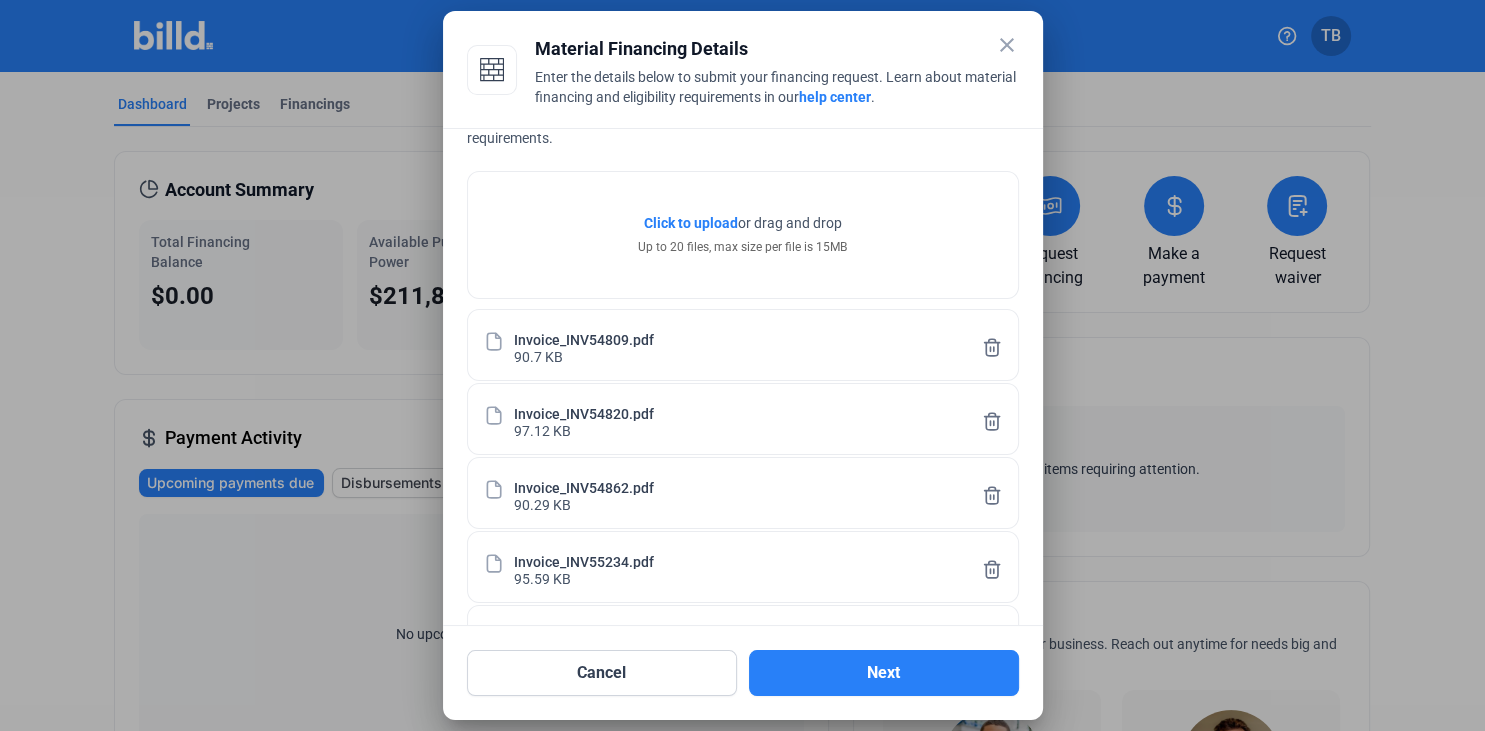 click on "Click to upload" 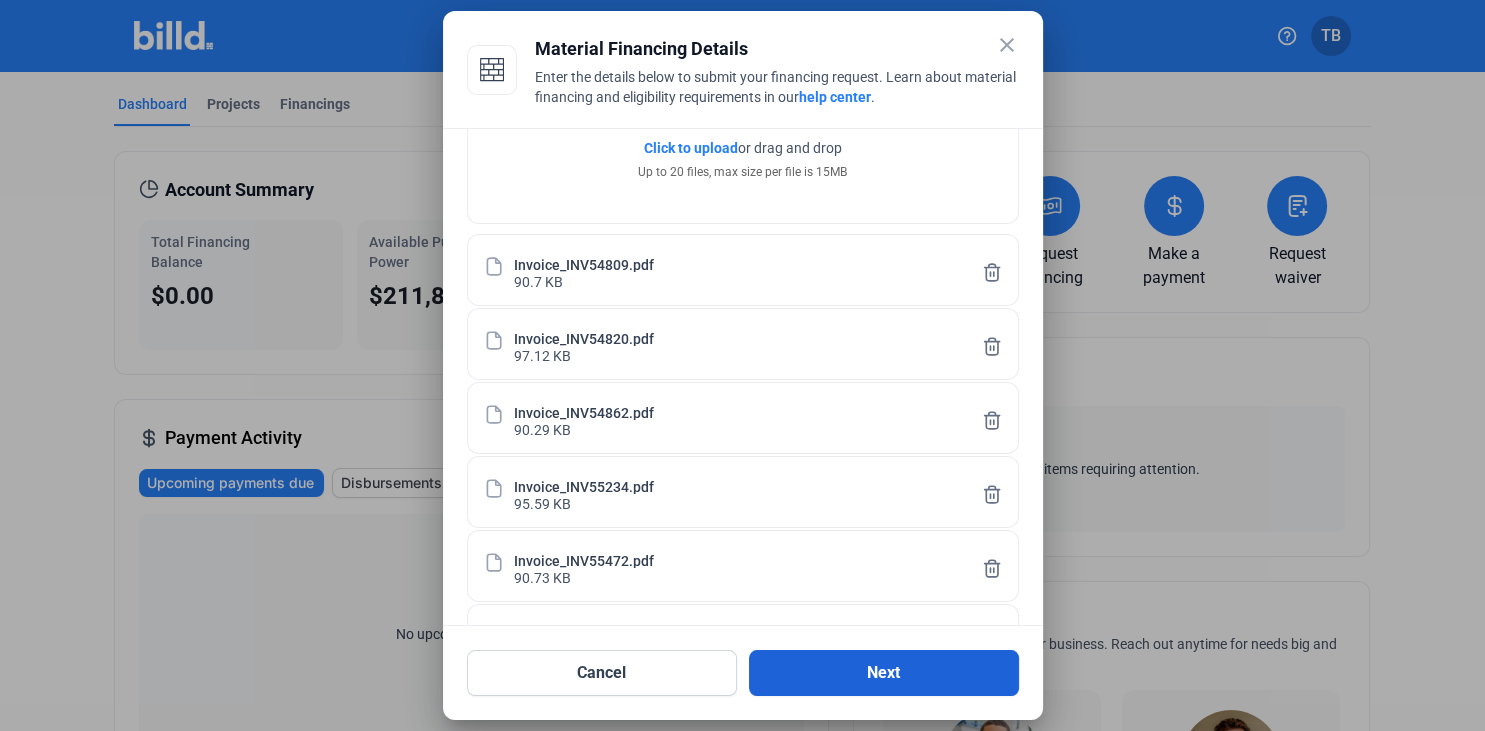 click on "Next" at bounding box center (884, 673) 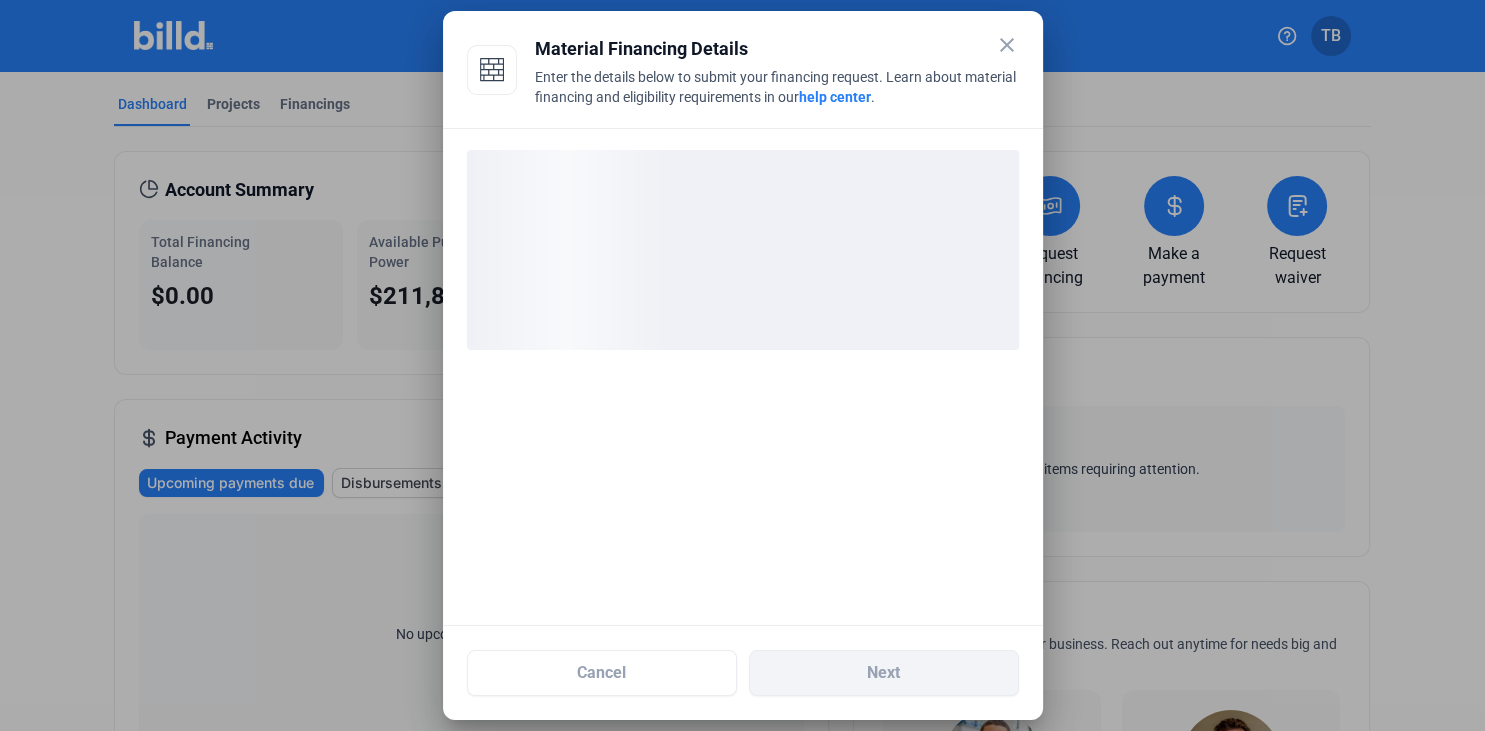 scroll, scrollTop: 0, scrollLeft: 0, axis: both 